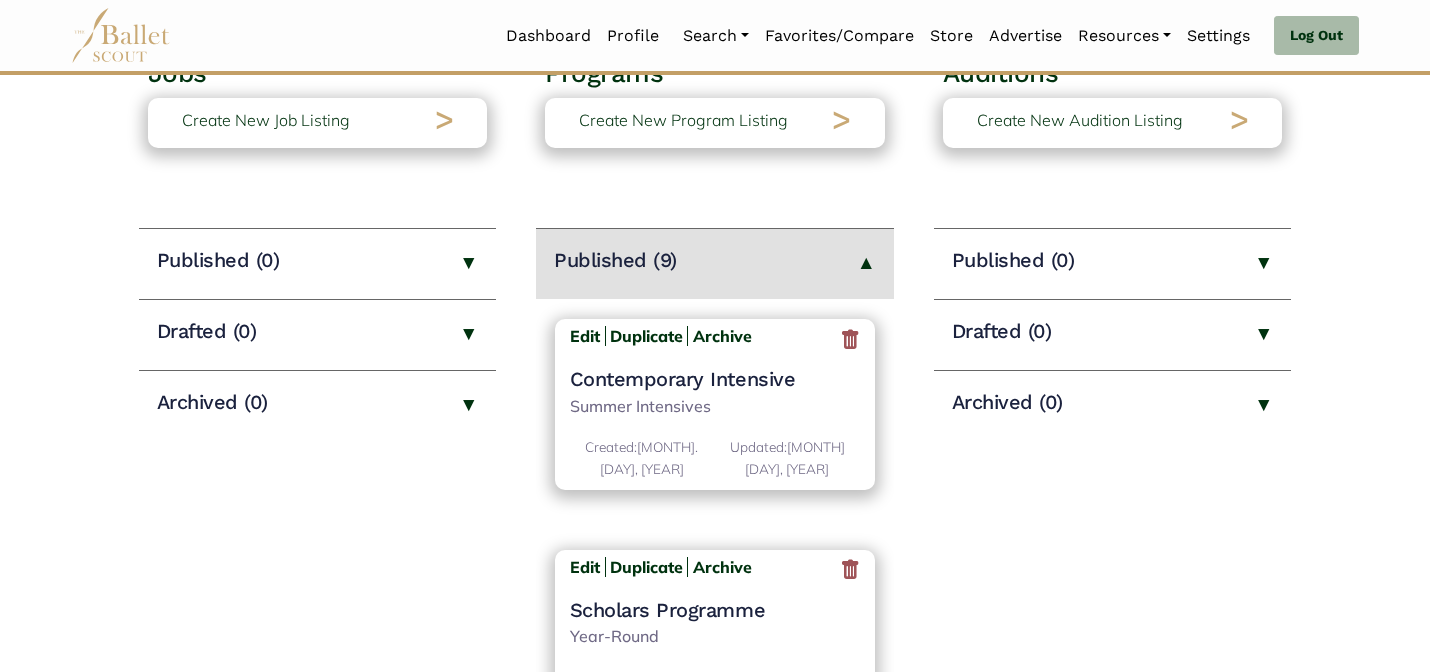 scroll, scrollTop: 280, scrollLeft: 0, axis: vertical 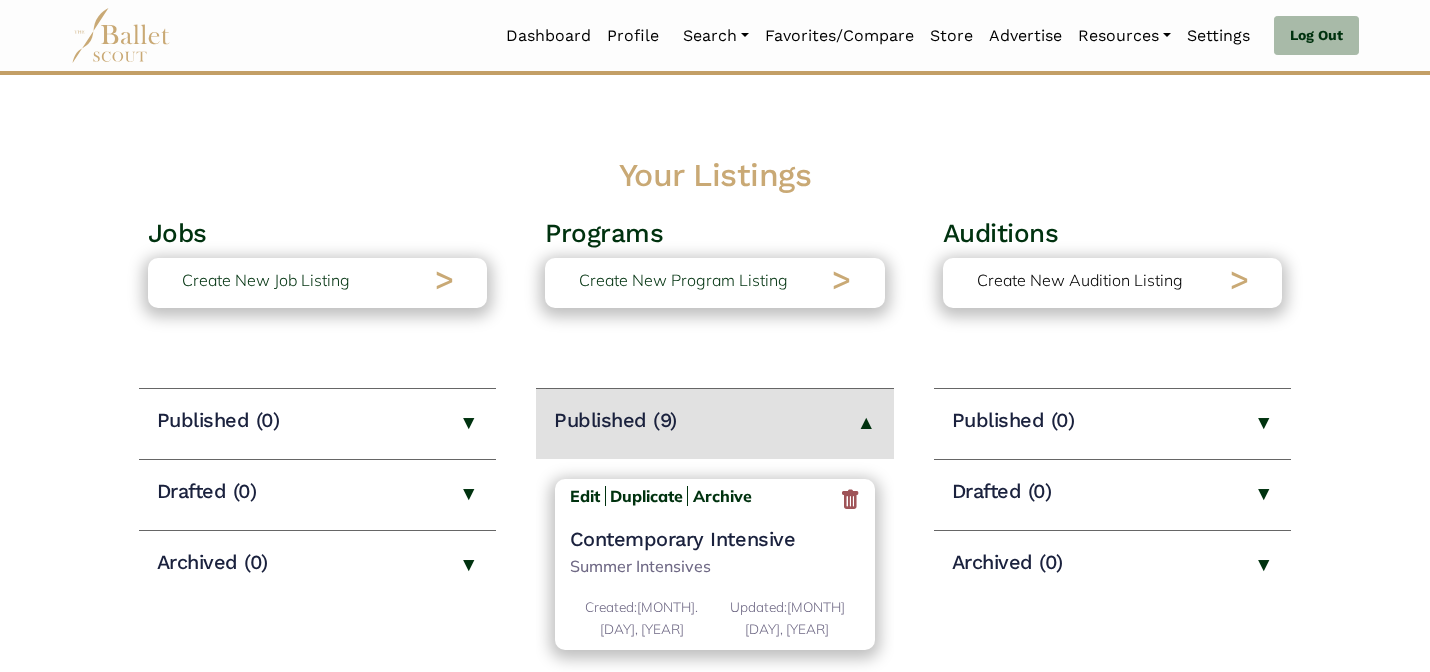 click on "Create New Audition Listing" at bounding box center [1080, 281] 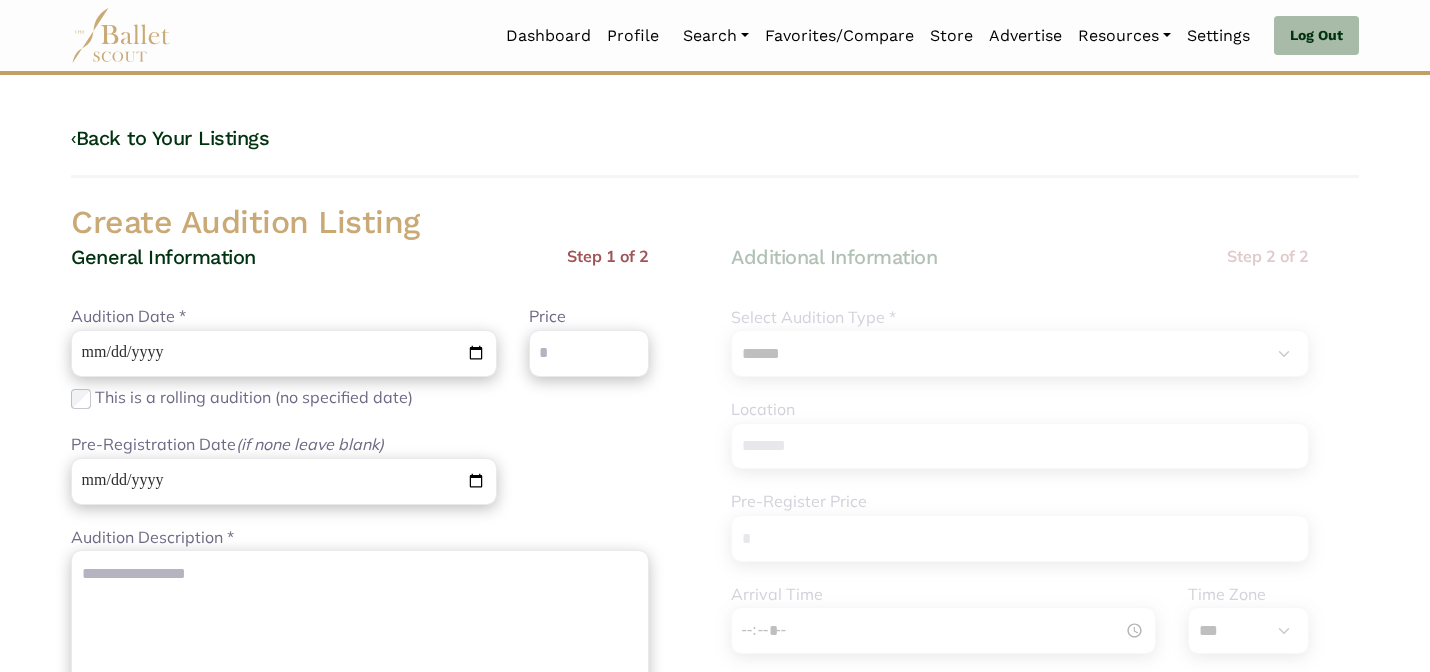 scroll, scrollTop: 0, scrollLeft: 0, axis: both 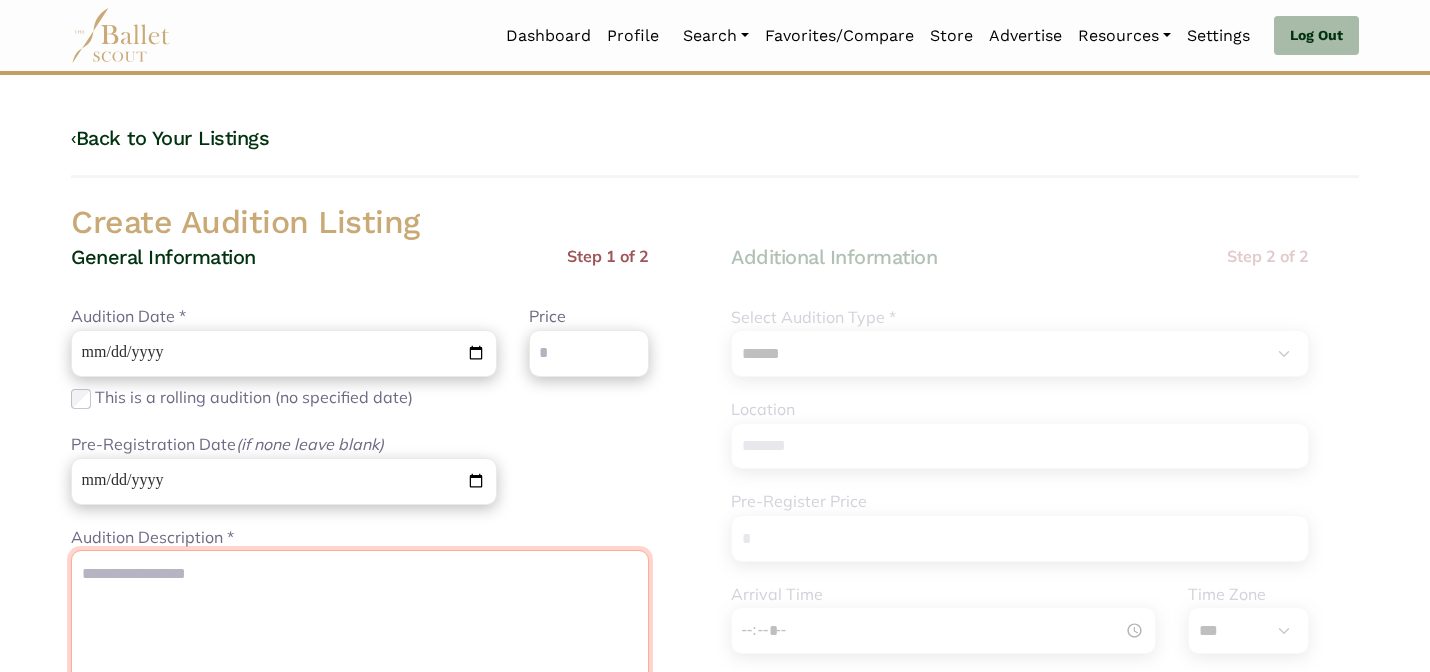 click on "Audition Description *" at bounding box center [360, 725] 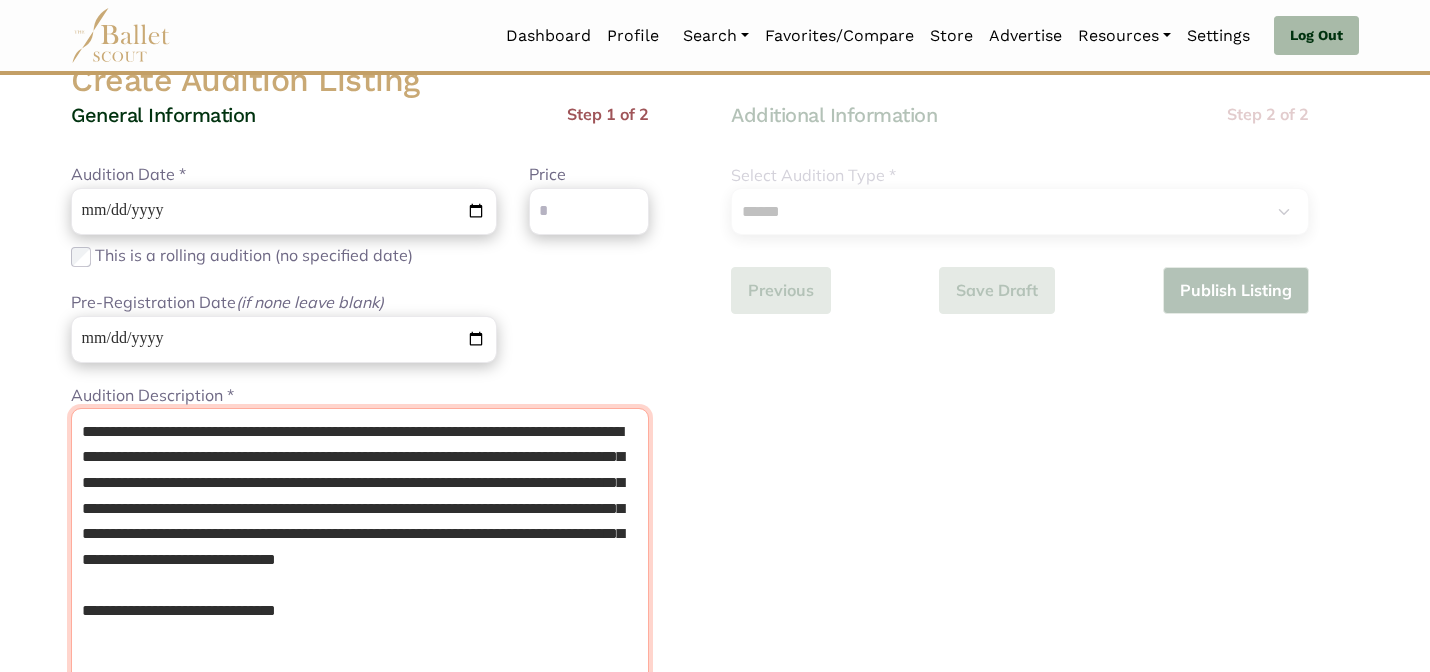 type on "**********" 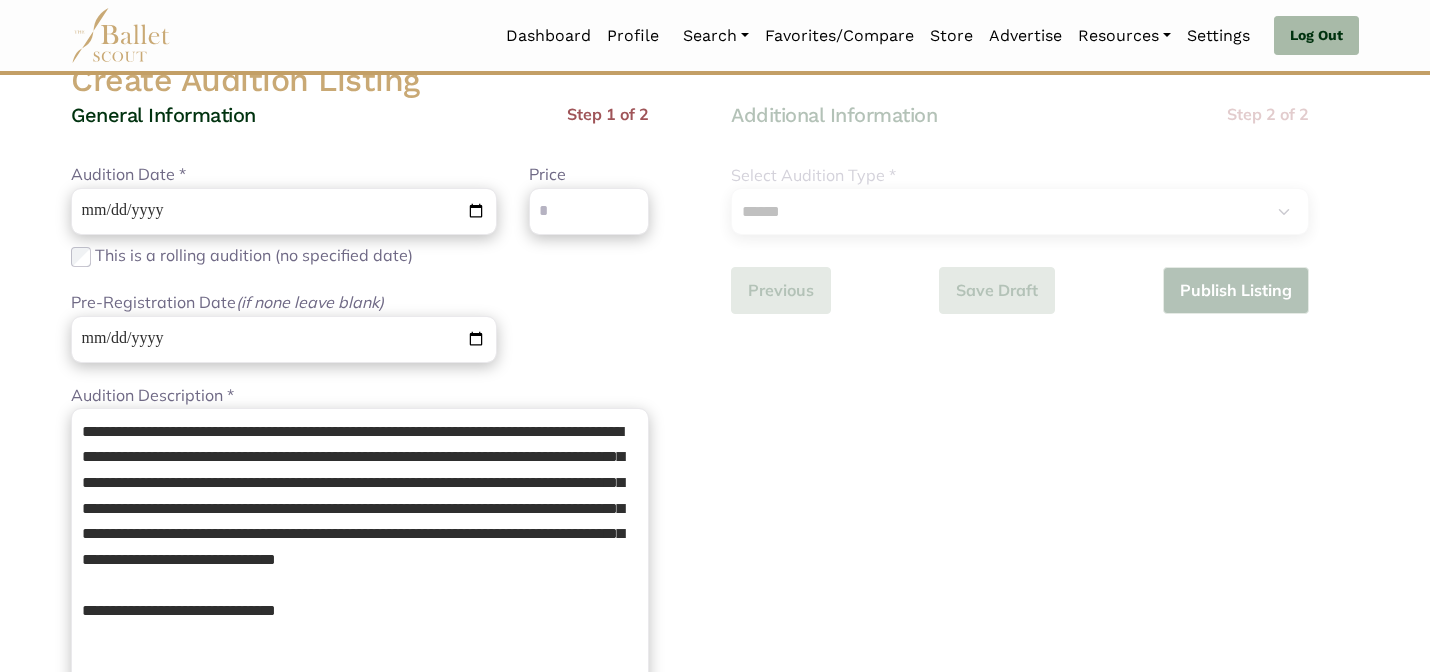 click on "Audition Date *
Please enter a valid date
This is a rolling audition (no specified date)
Price
Please enter a valid price
Pre-Registration Date  (if none leave blank)
Please enter a valid date" at bounding box center (360, 272) 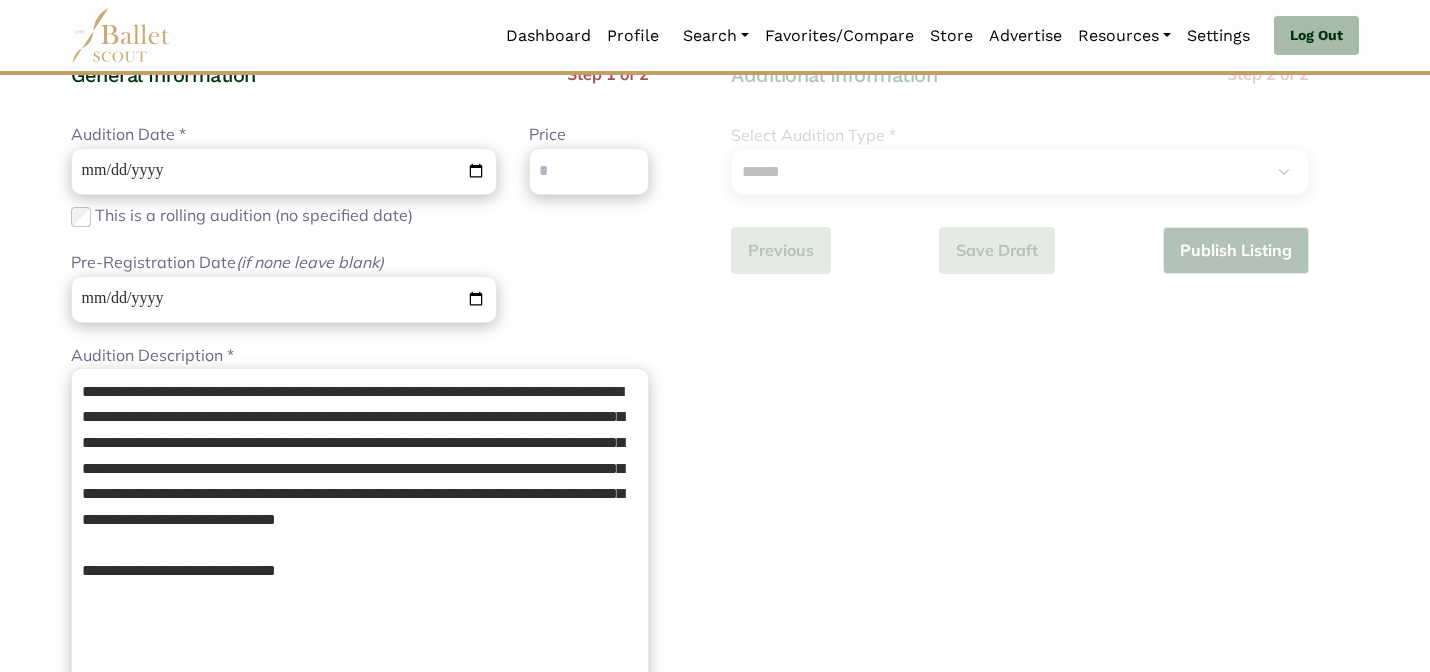 scroll, scrollTop: 222, scrollLeft: 0, axis: vertical 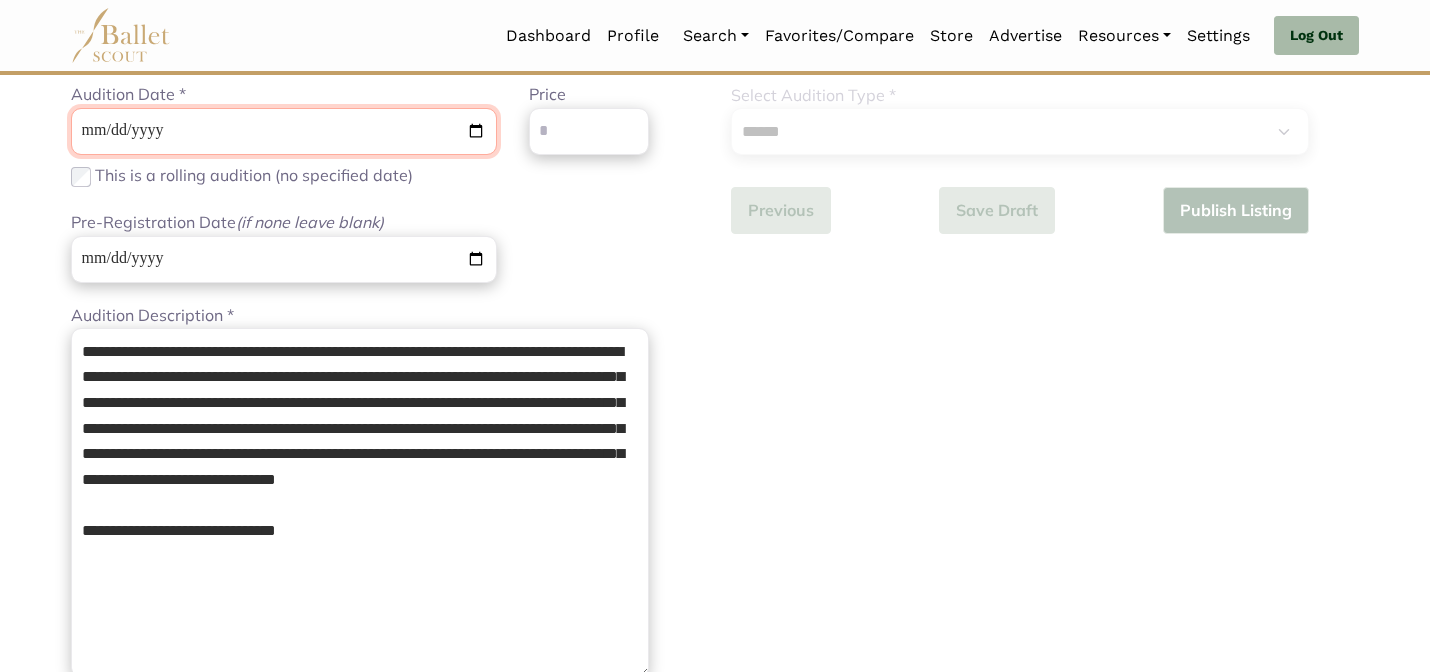 click on "Audition Date *" at bounding box center (284, 131) 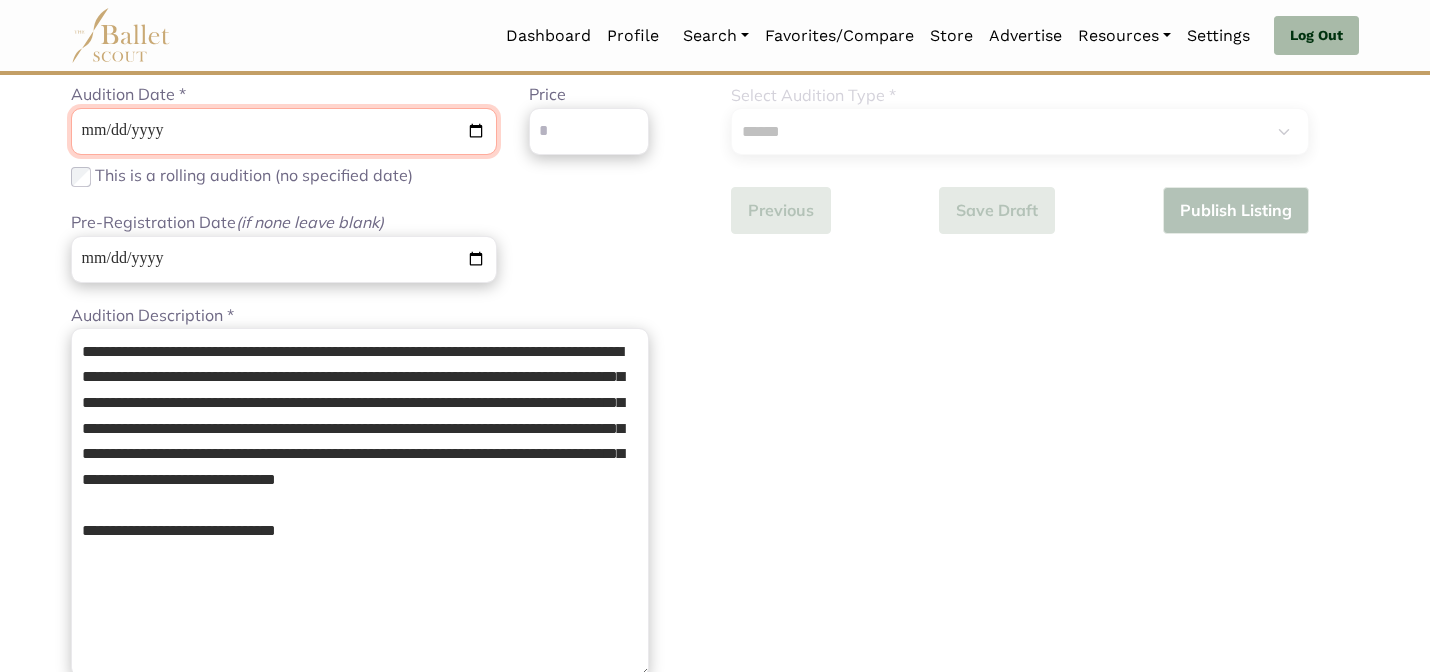 type on "**********" 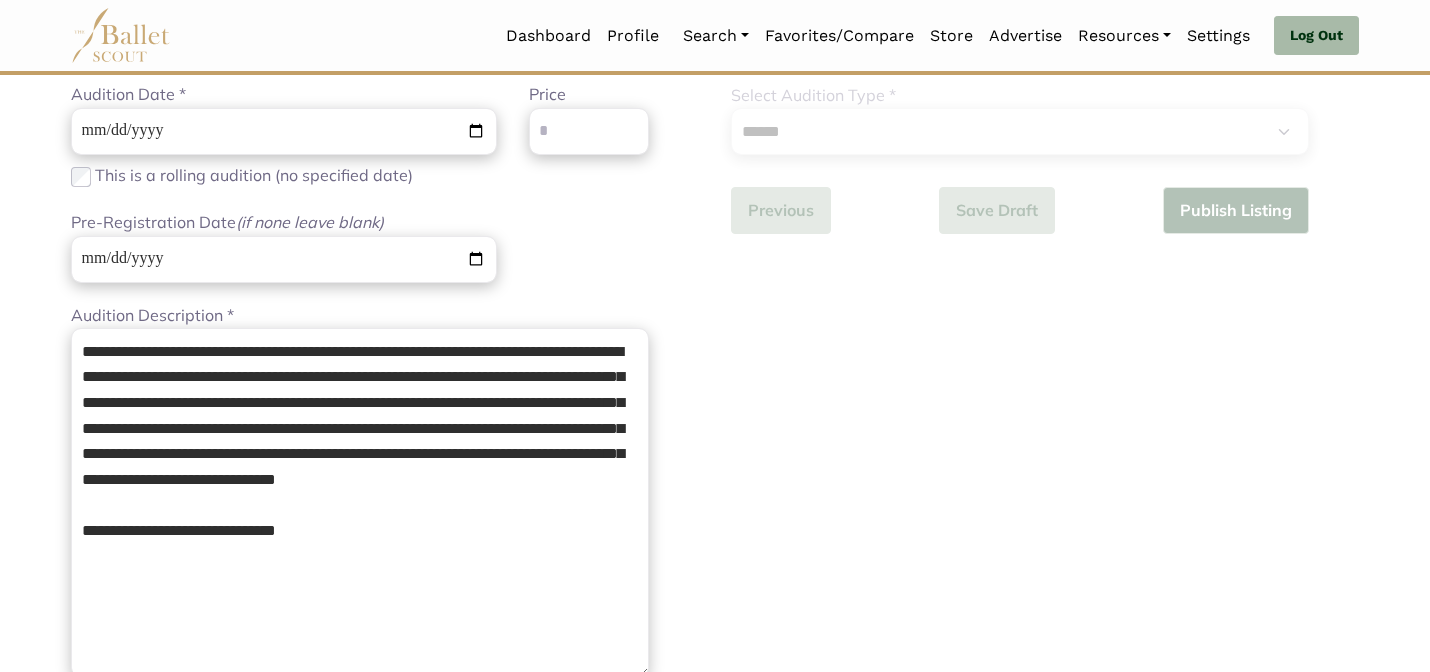 click on "Loading...
Please Wait
Dashboard
Profile" at bounding box center [715, 695] 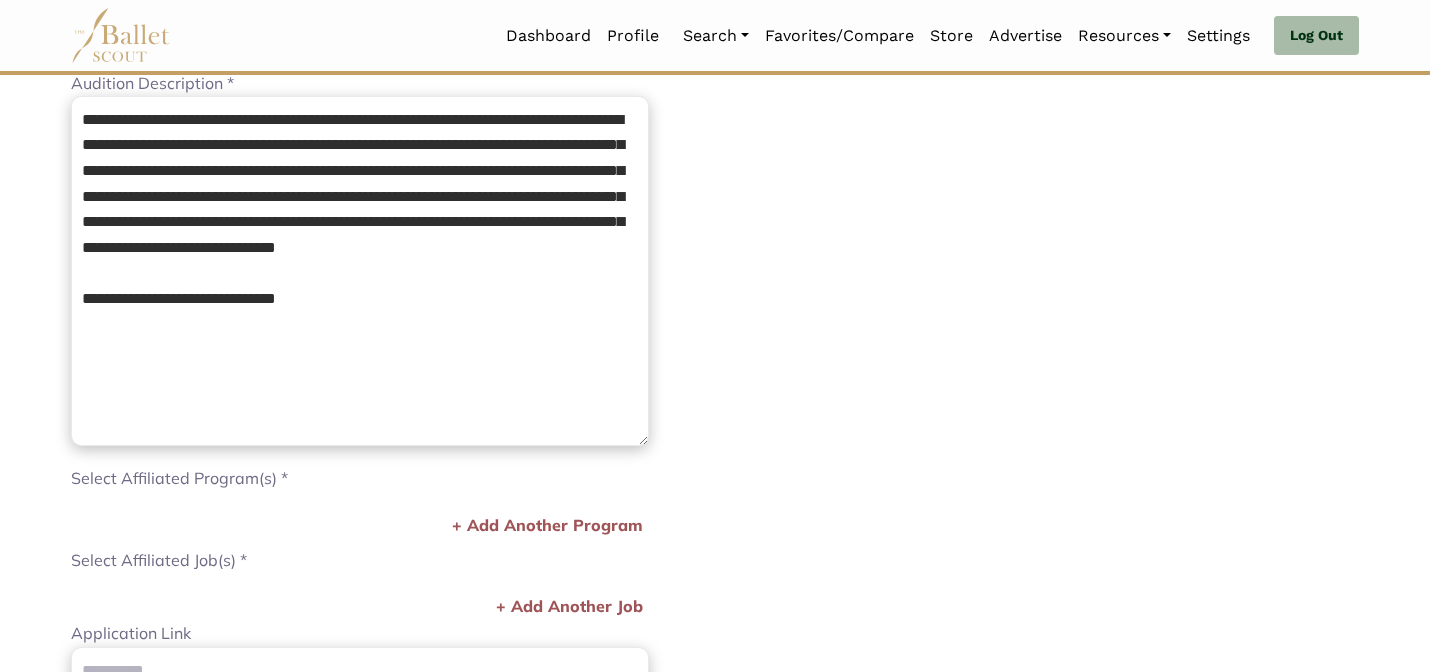 scroll, scrollTop: 462, scrollLeft: 0, axis: vertical 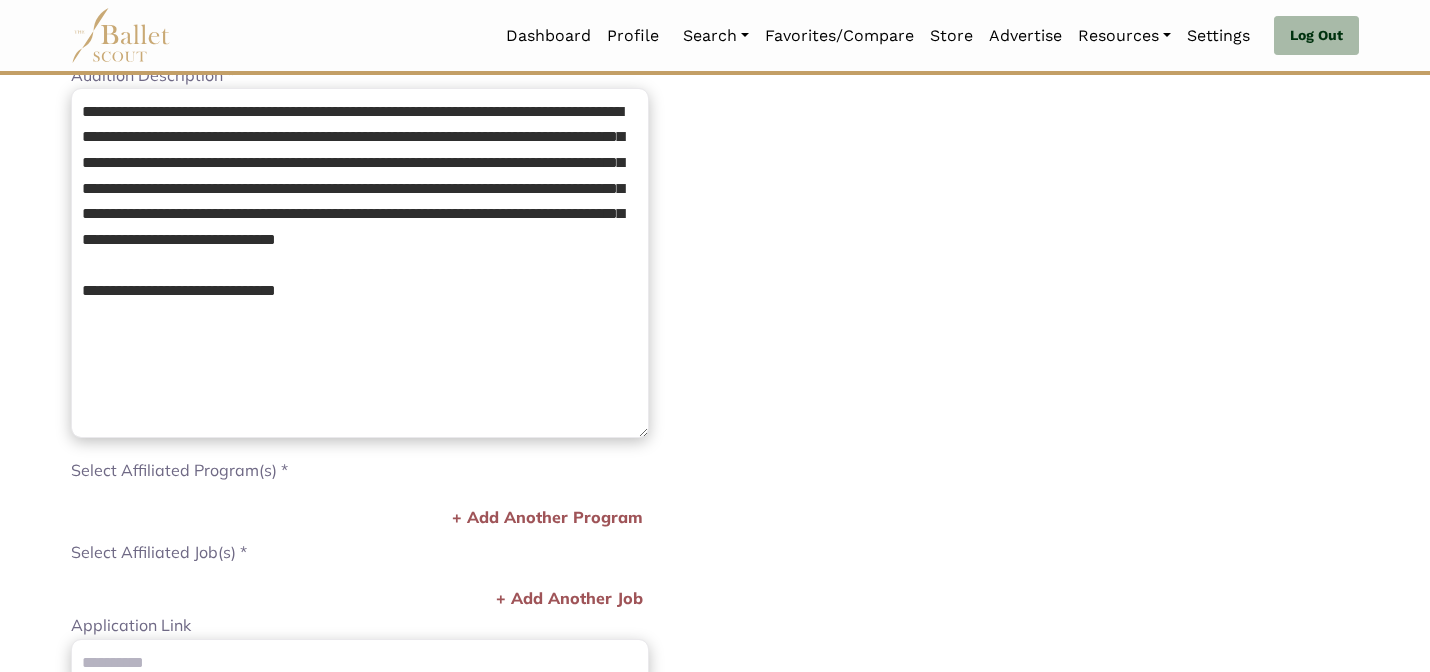 click on "**********" at bounding box center (1045, 432) 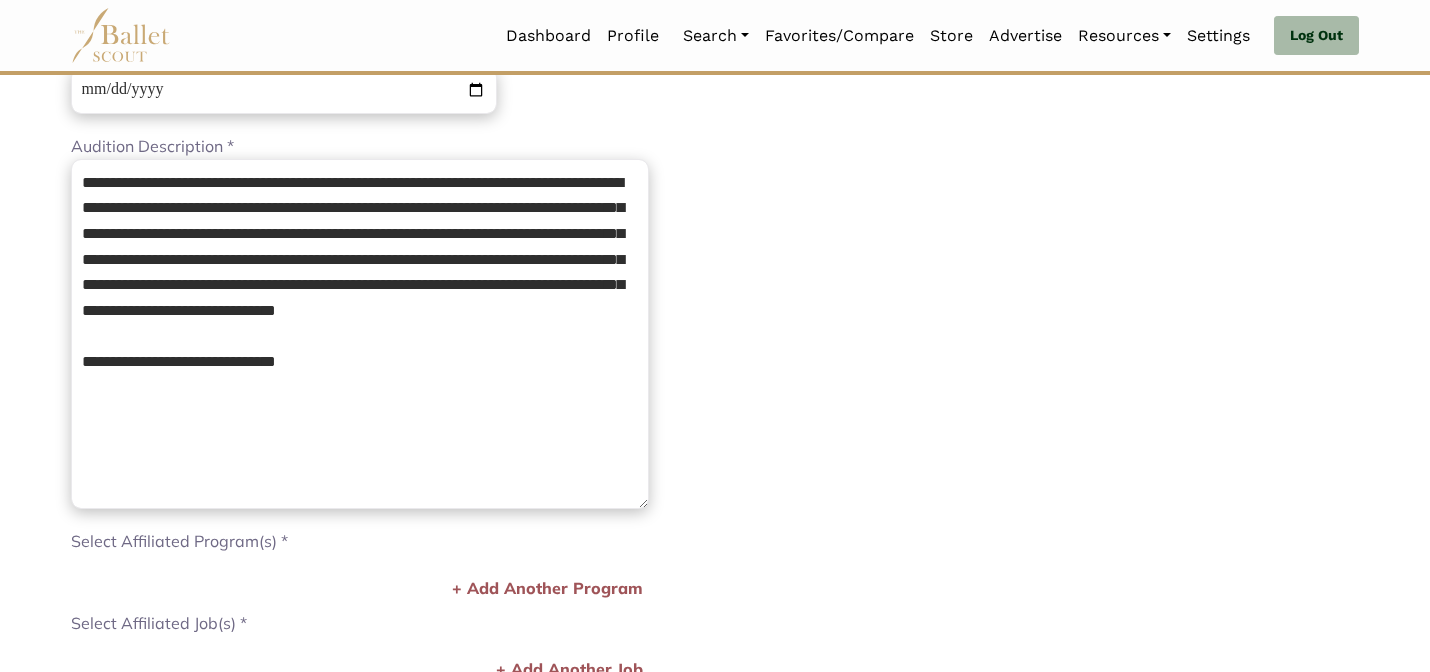 scroll, scrollTop: 0, scrollLeft: 0, axis: both 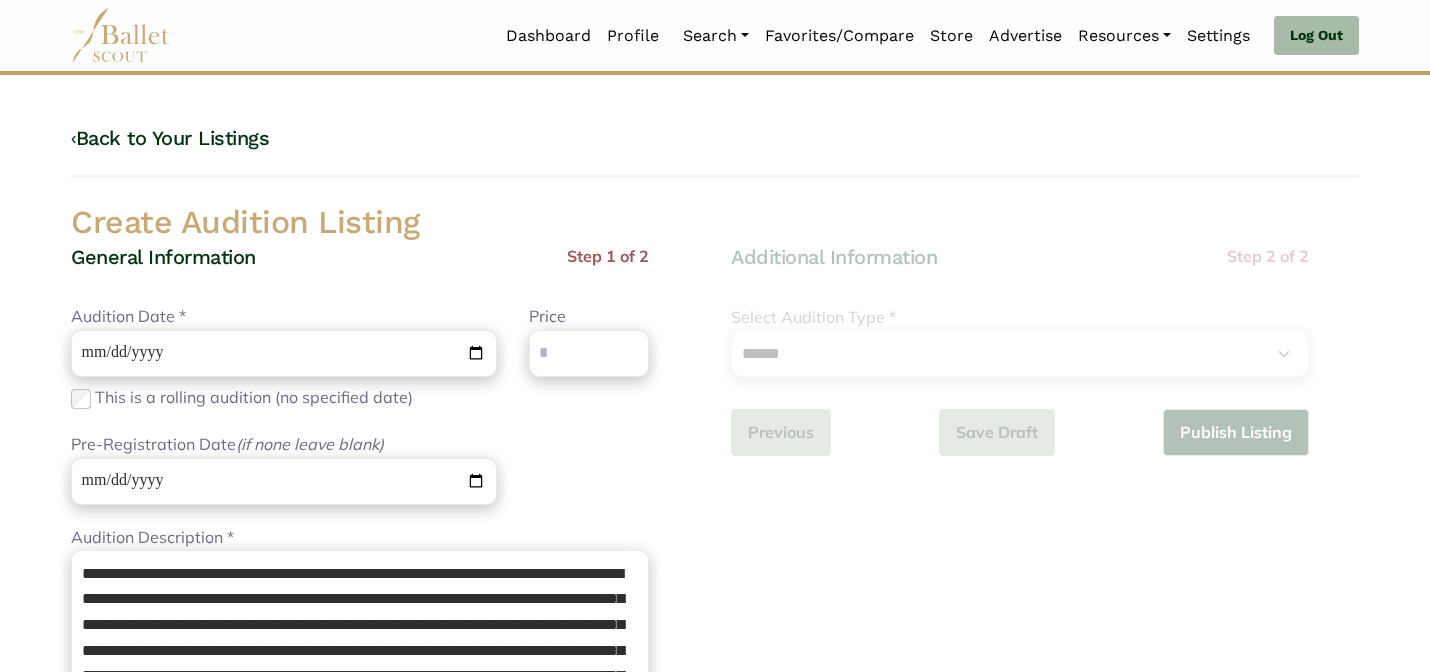 click on "Pre-Registration Date  (if none leave blank)
Please enter a valid date" at bounding box center [284, 468] 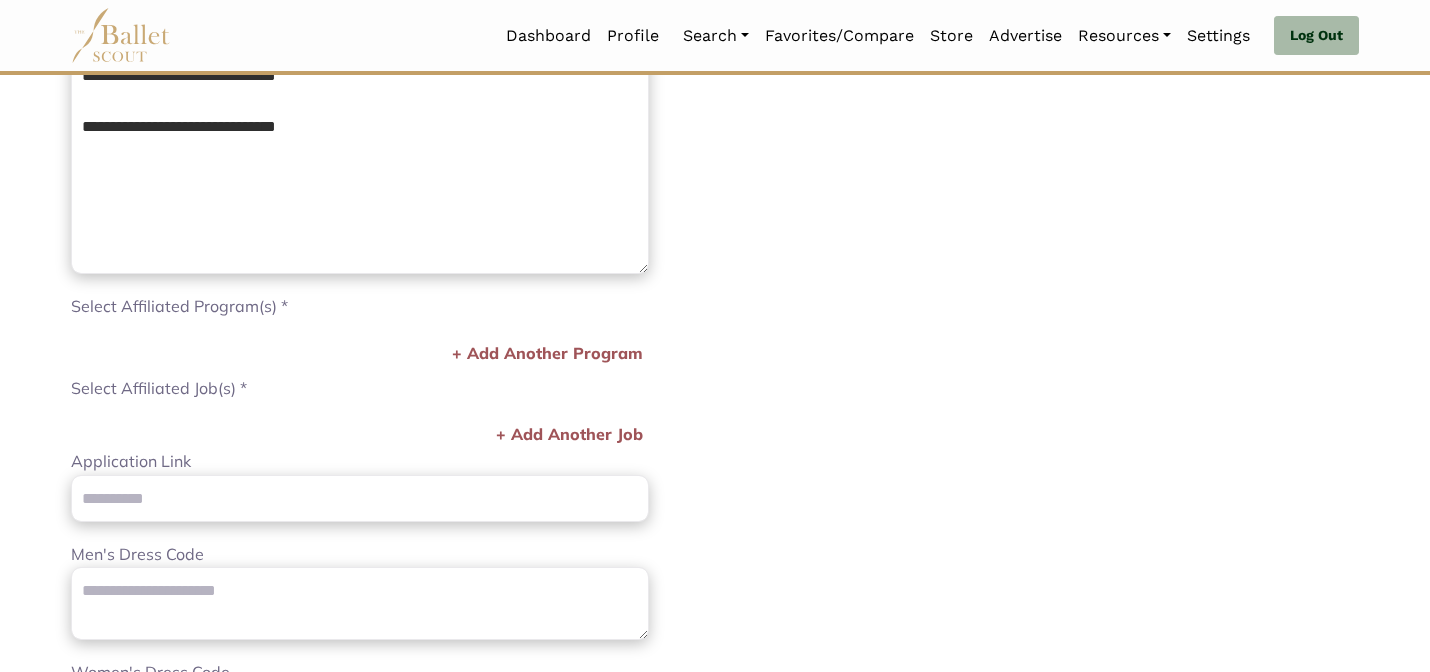 scroll, scrollTop: 640, scrollLeft: 0, axis: vertical 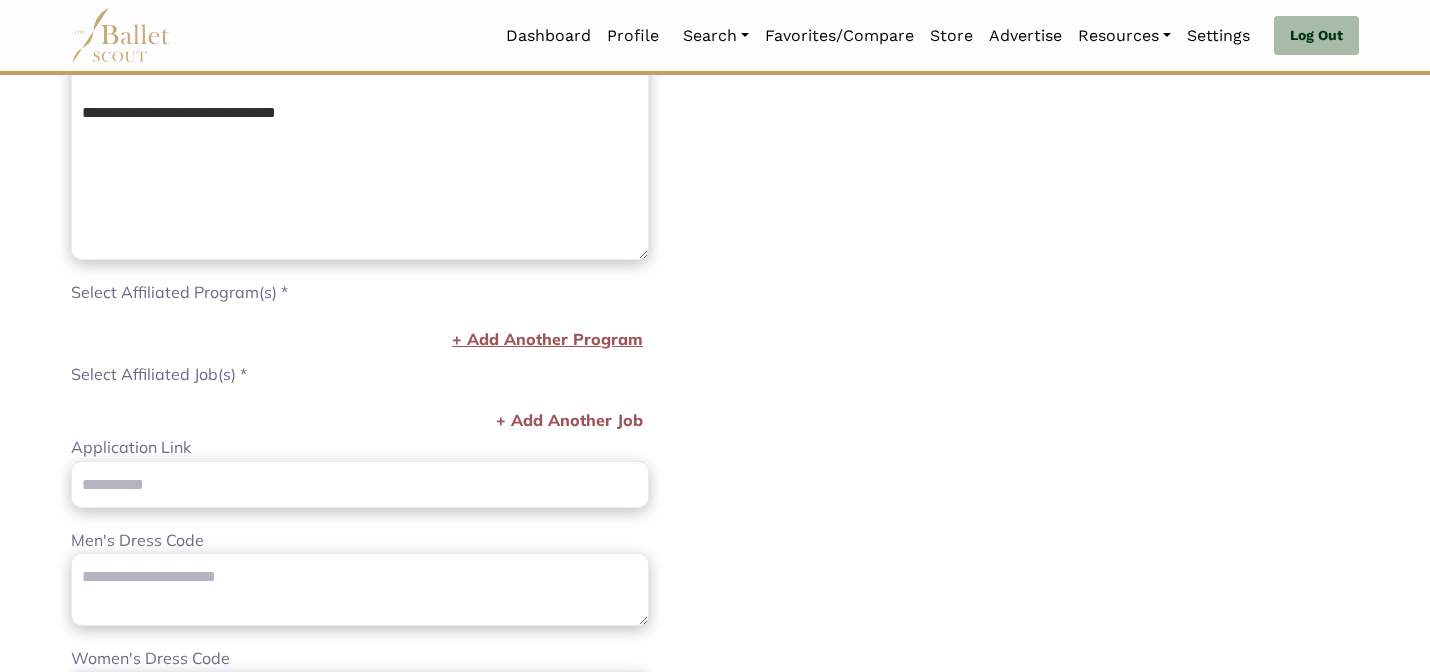 click on "+ Add Another Program" at bounding box center (547, 340) 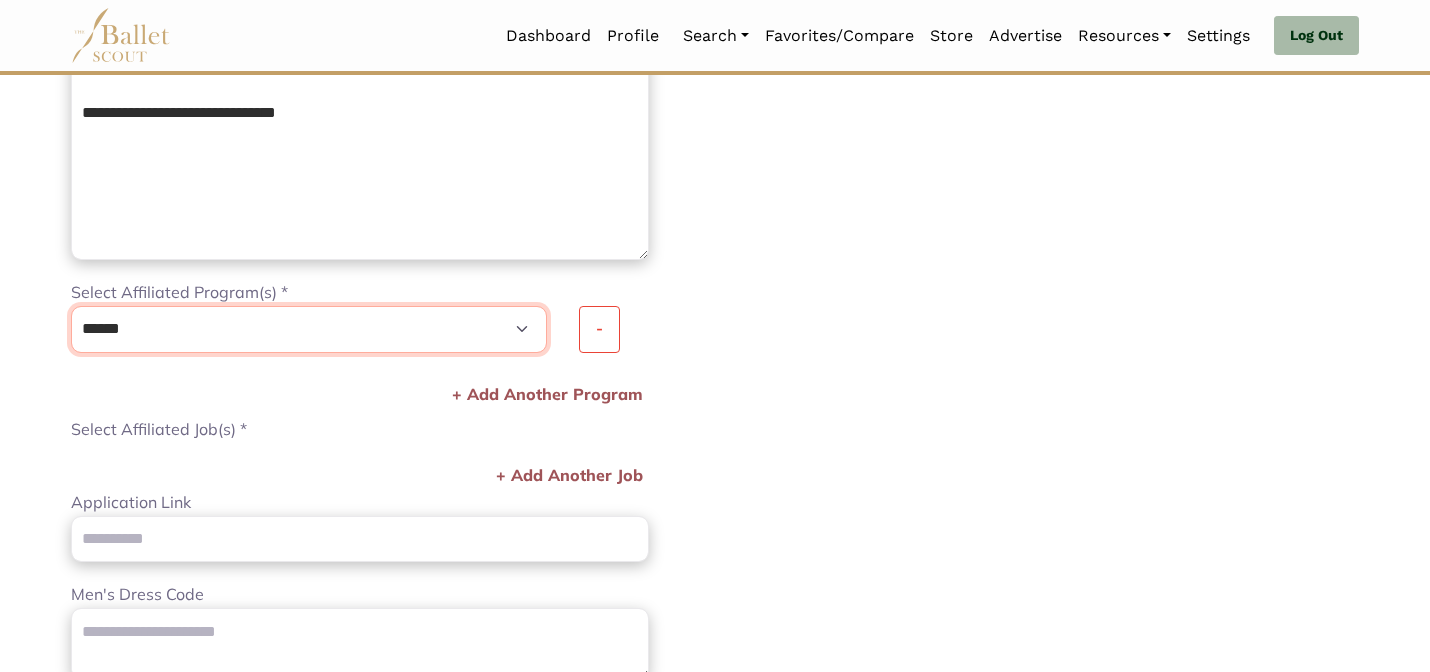 click on "**********" at bounding box center [309, 329] 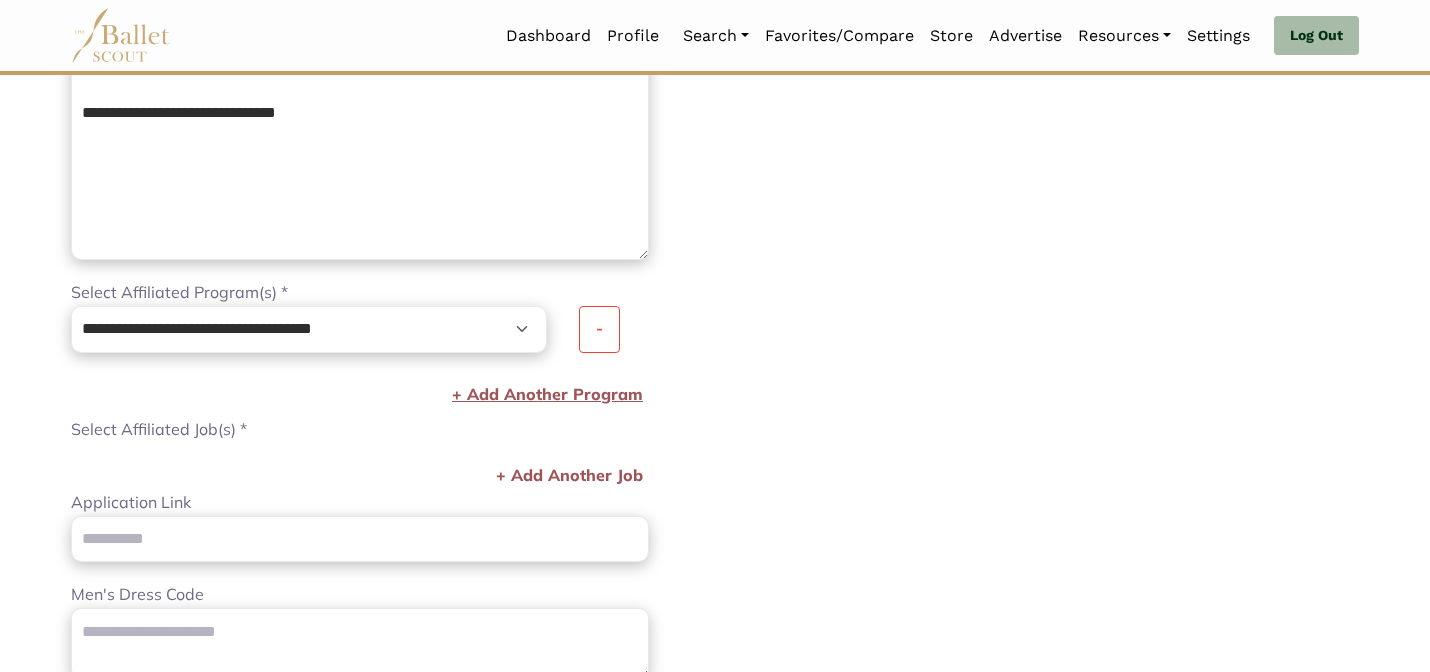 click on "+ Add Another Program" at bounding box center [547, 395] 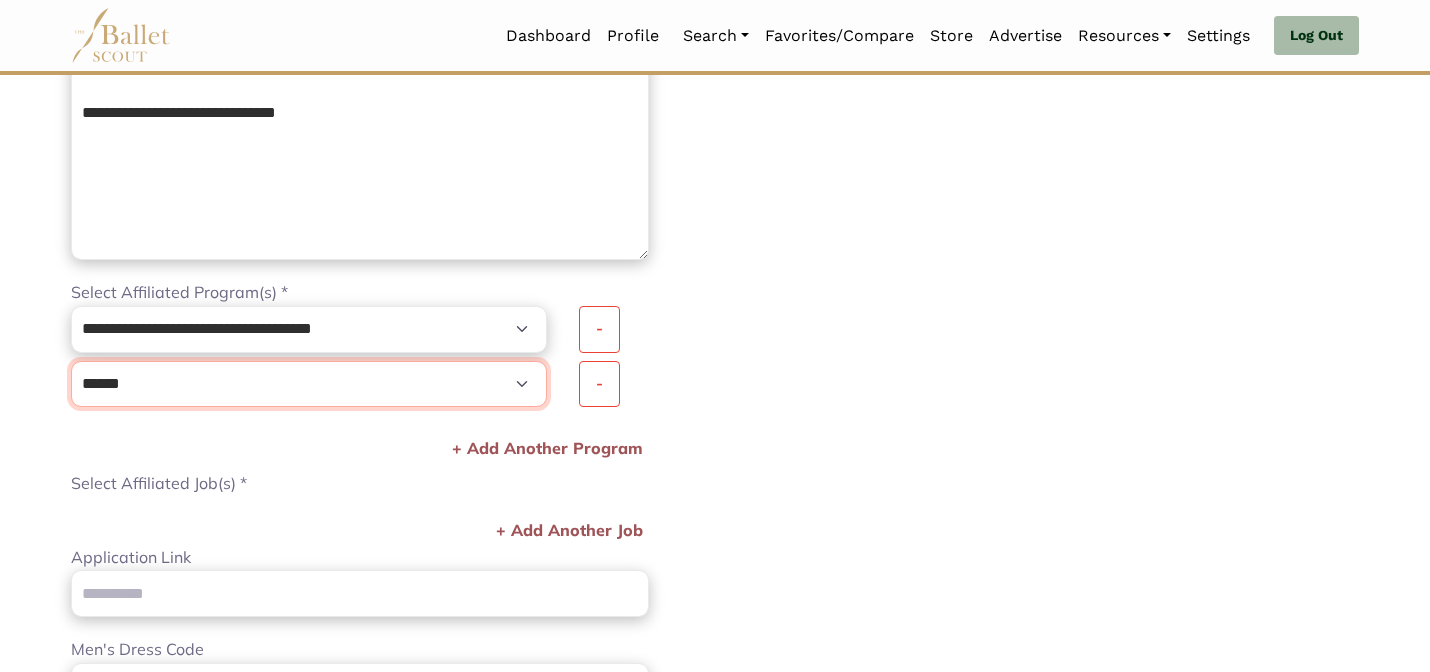 click on "**********" at bounding box center [309, 329] 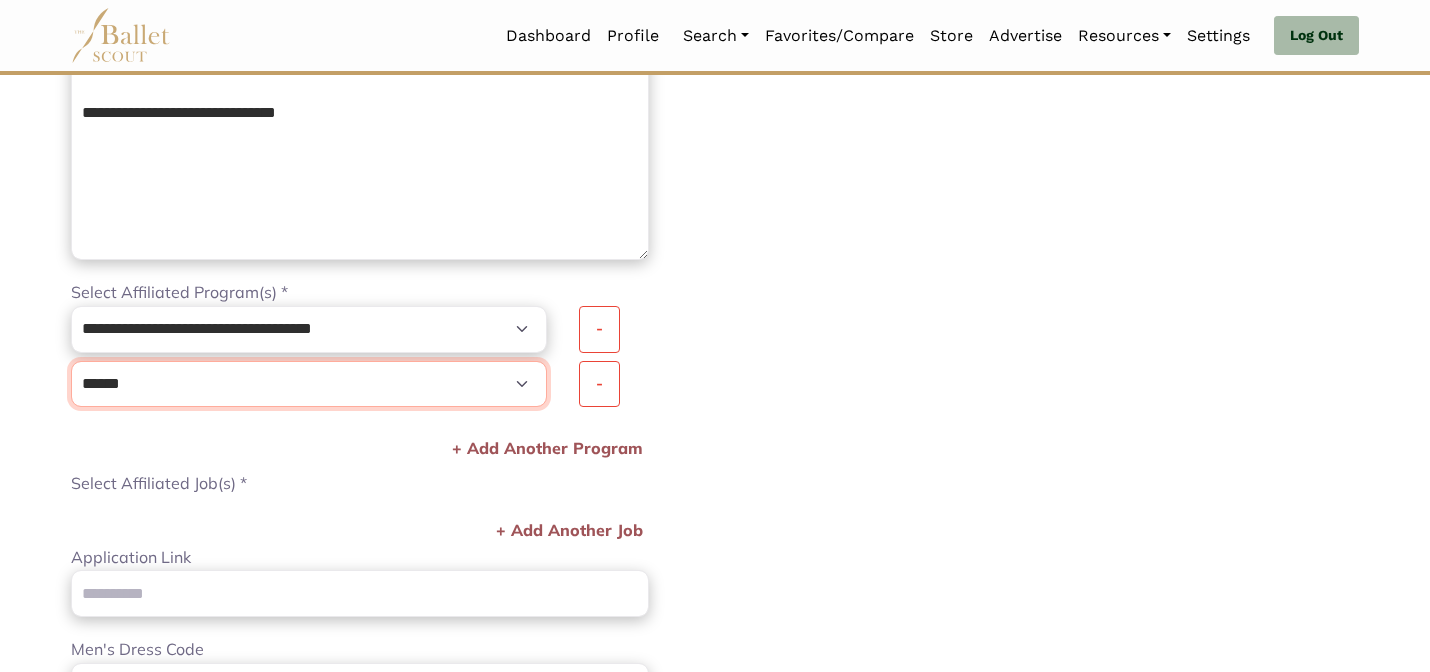 select on "***" 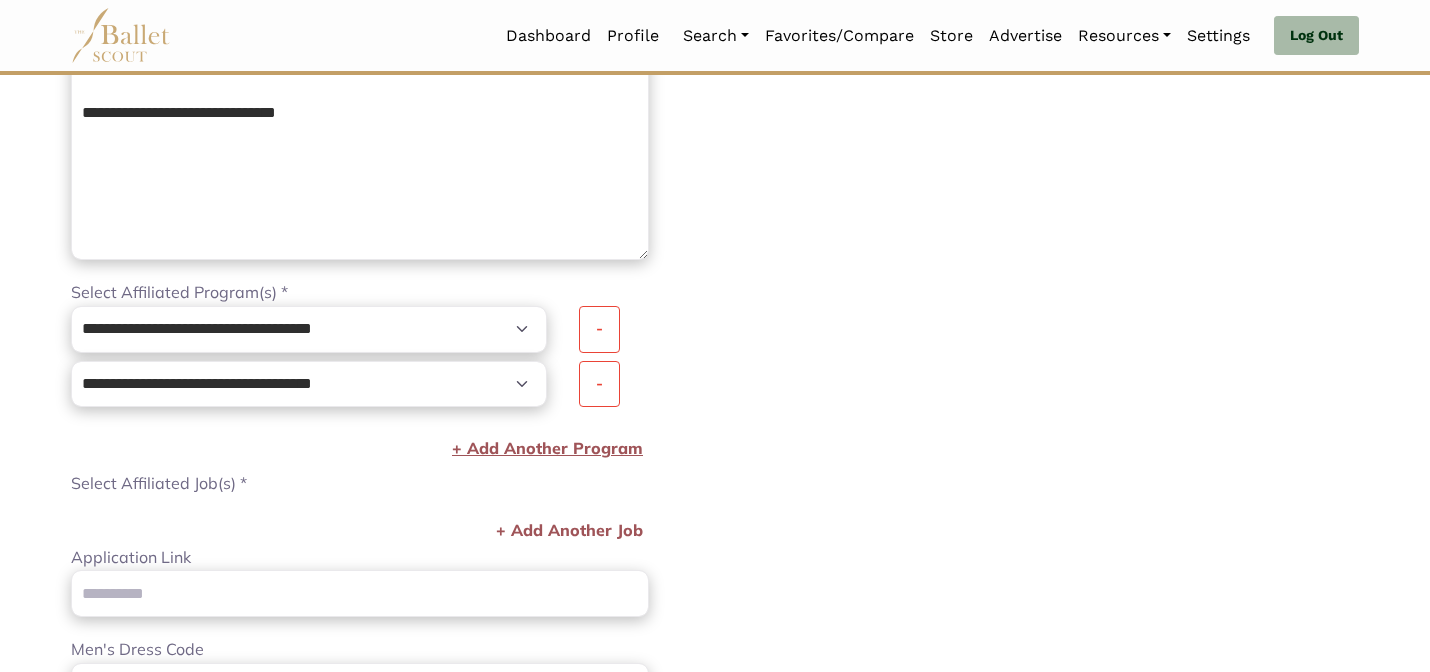 click on "+ Add Another Program" at bounding box center (547, 449) 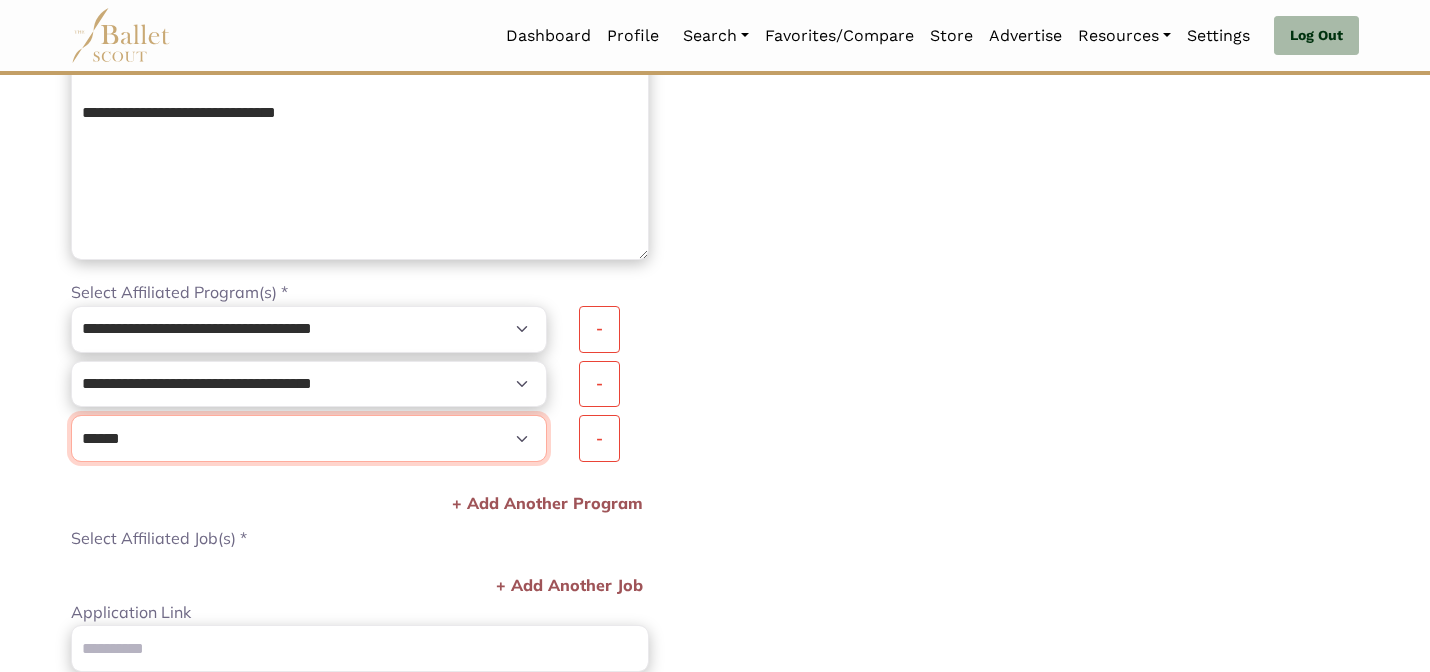 click on "**********" at bounding box center (309, 329) 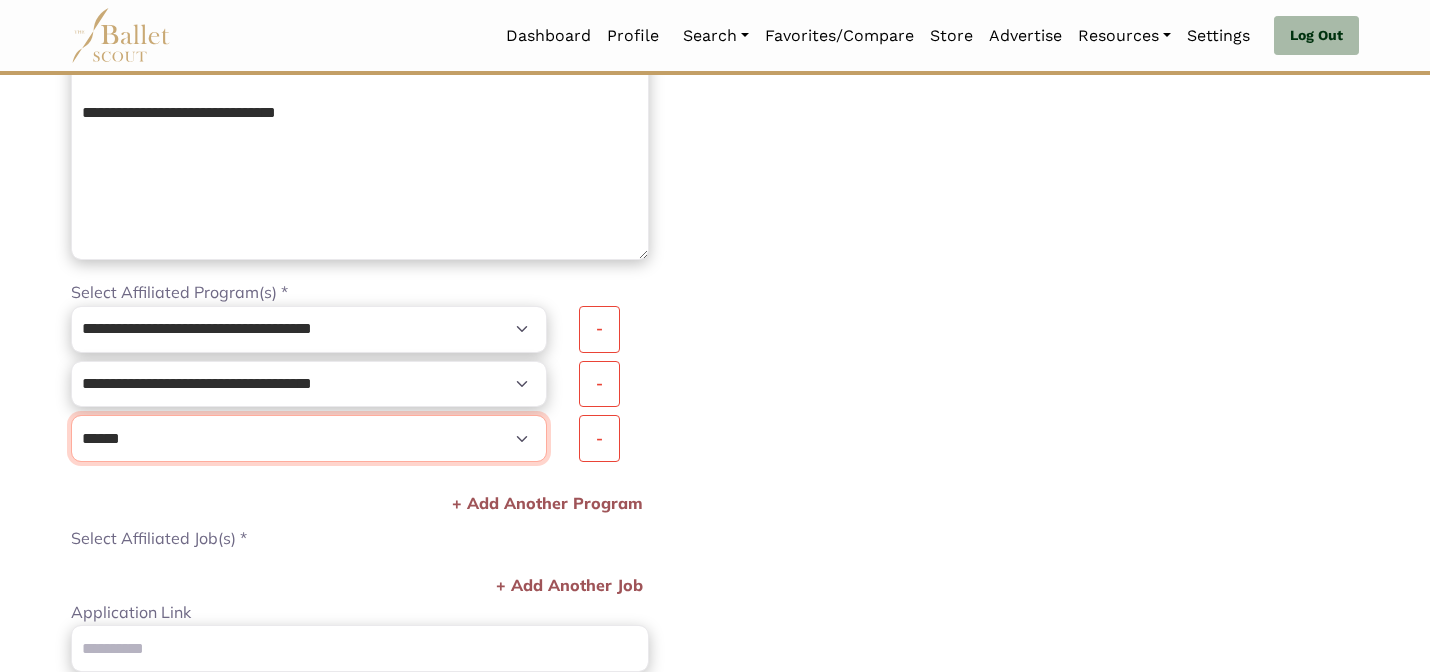 select on "****" 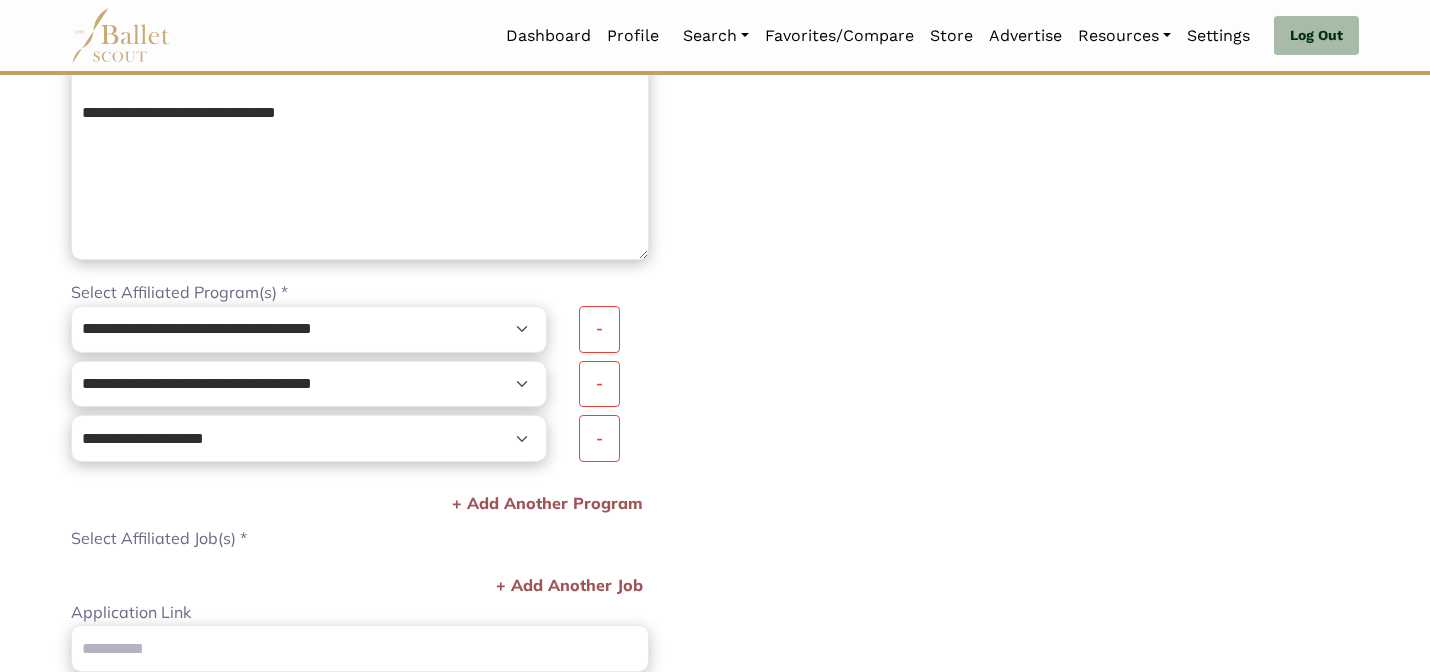 click on "**********" at bounding box center [1045, 336] 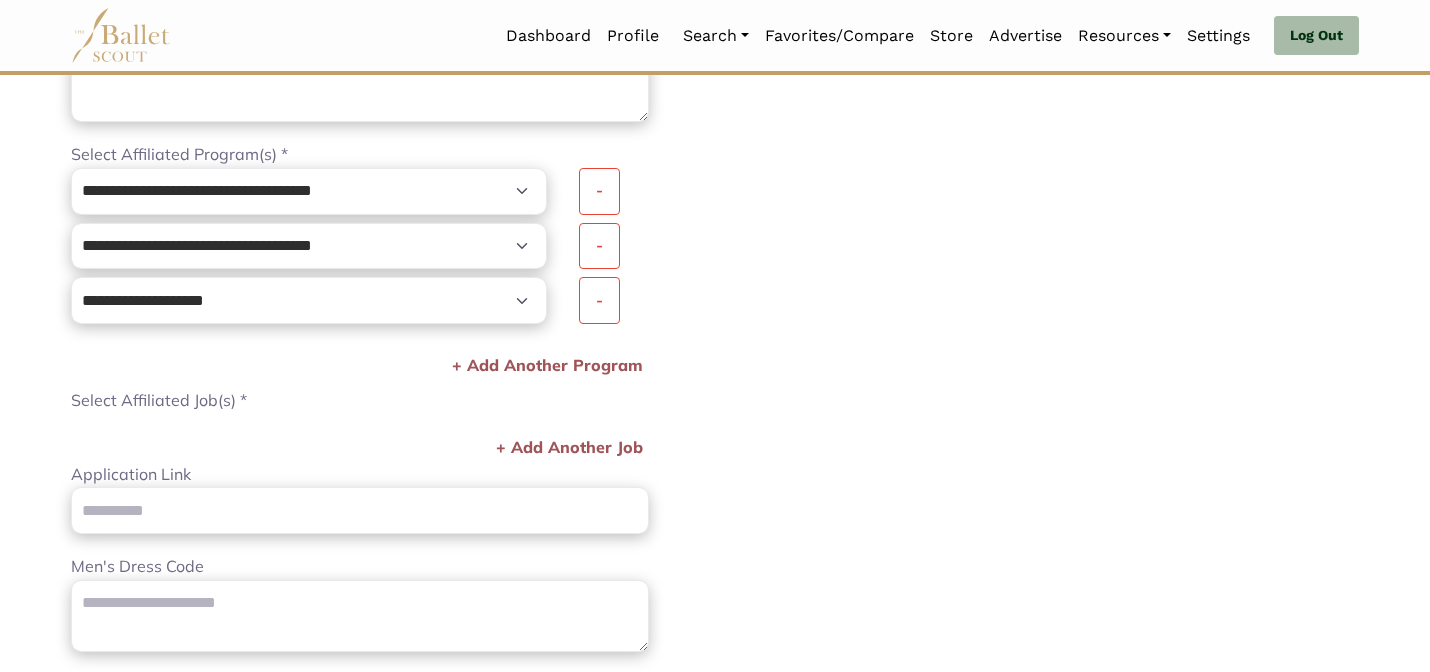 scroll, scrollTop: 800, scrollLeft: 0, axis: vertical 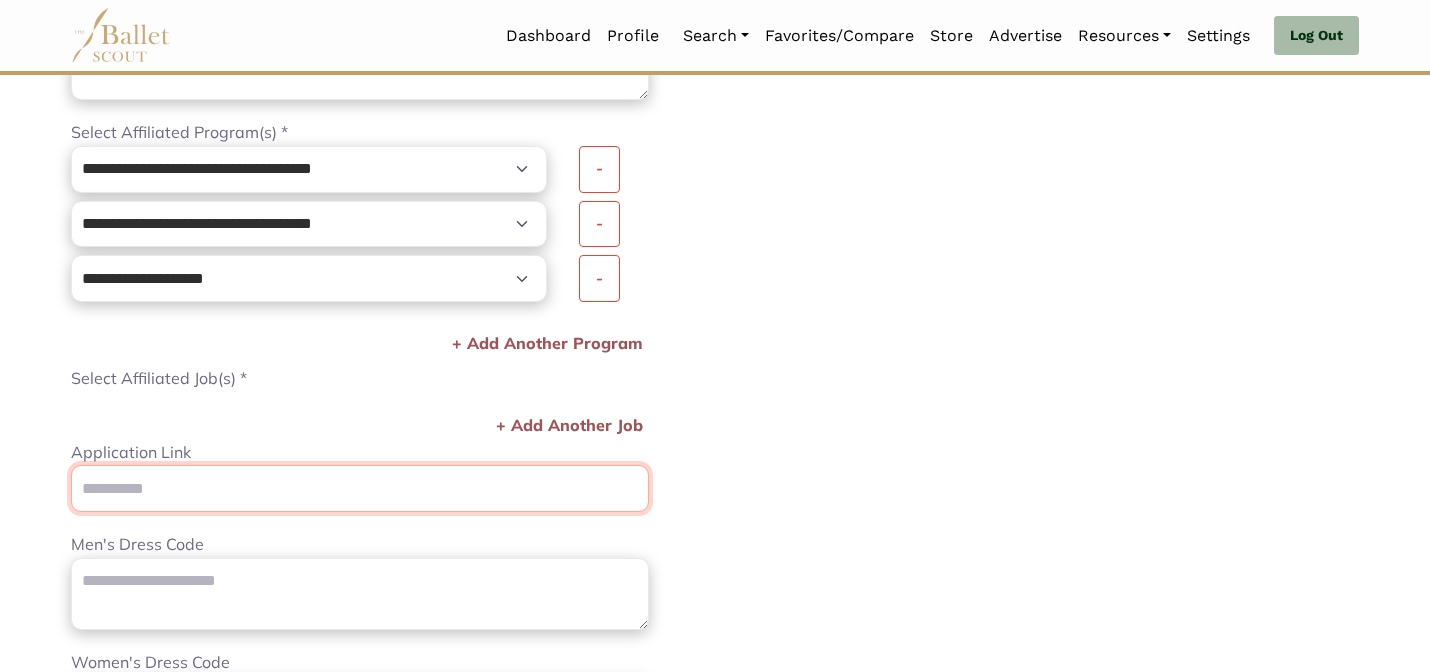 click on "Application Link" at bounding box center [360, 488] 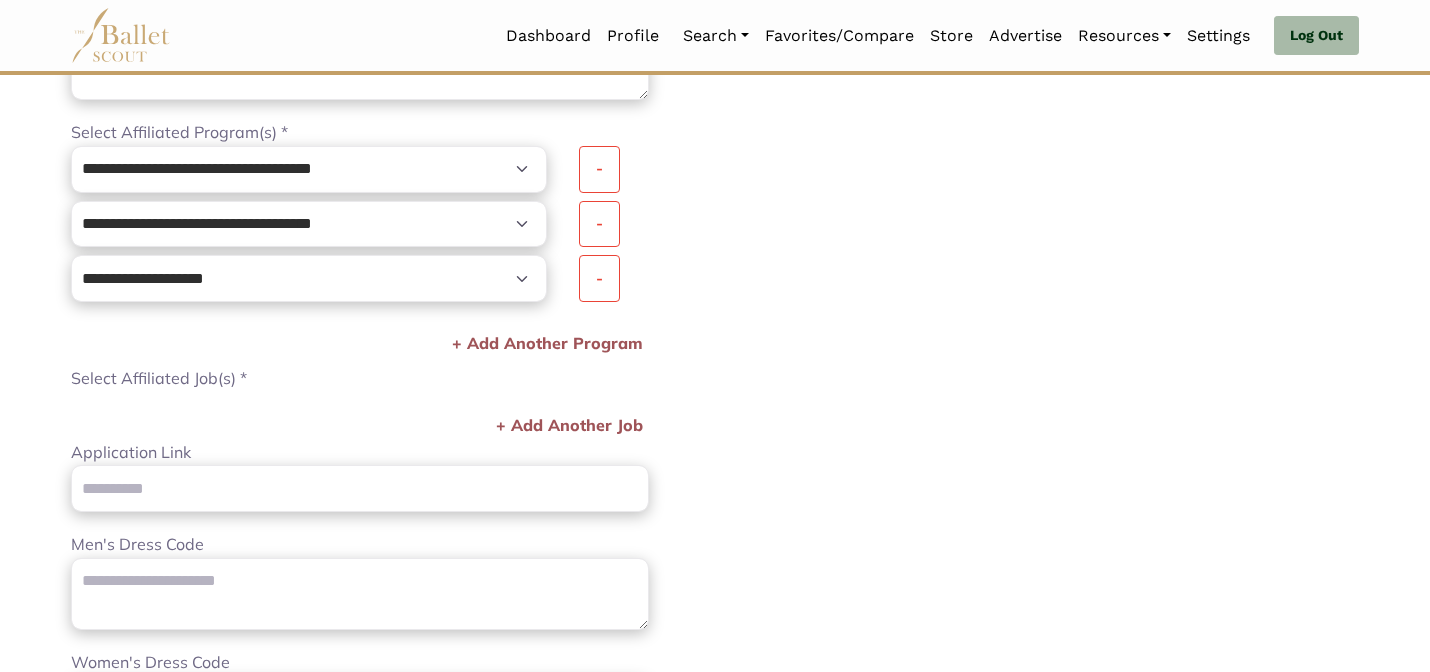 click on "Loading...
Please Wait
Dashboard
Profile" at bounding box center [715, 199] 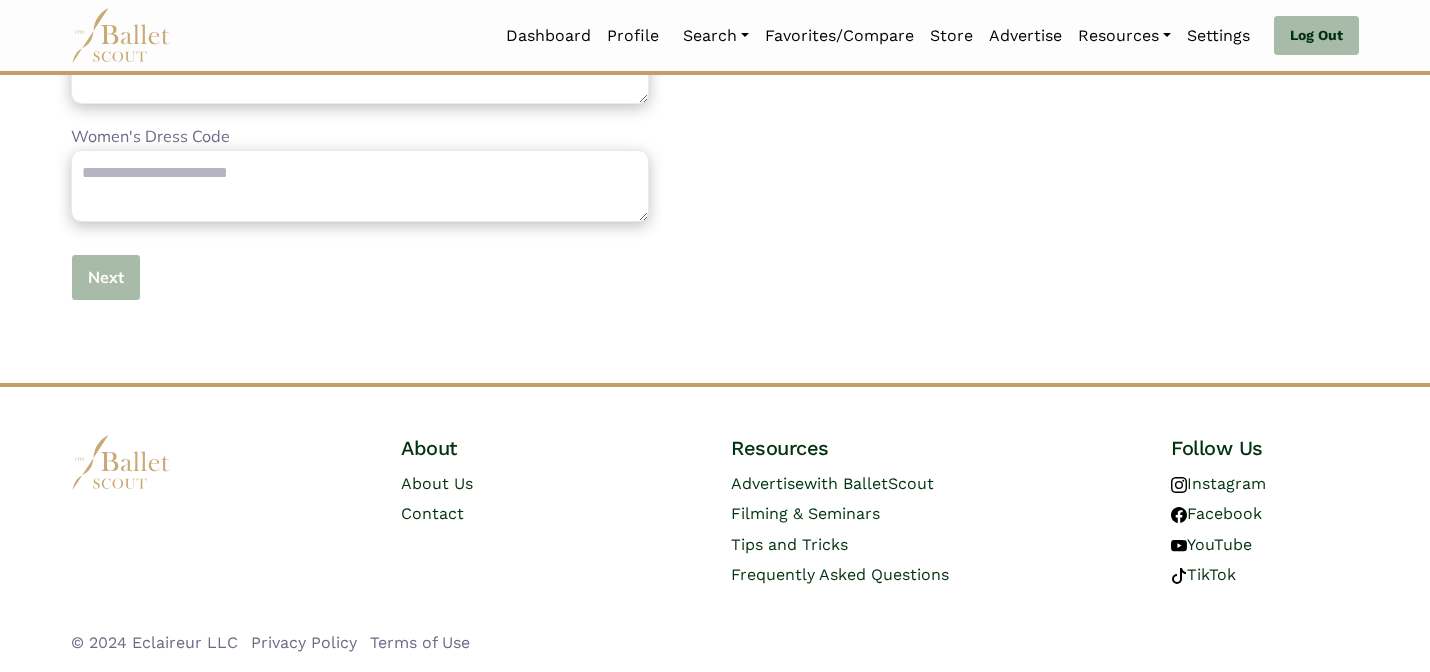 click on "Next" at bounding box center (106, 277) 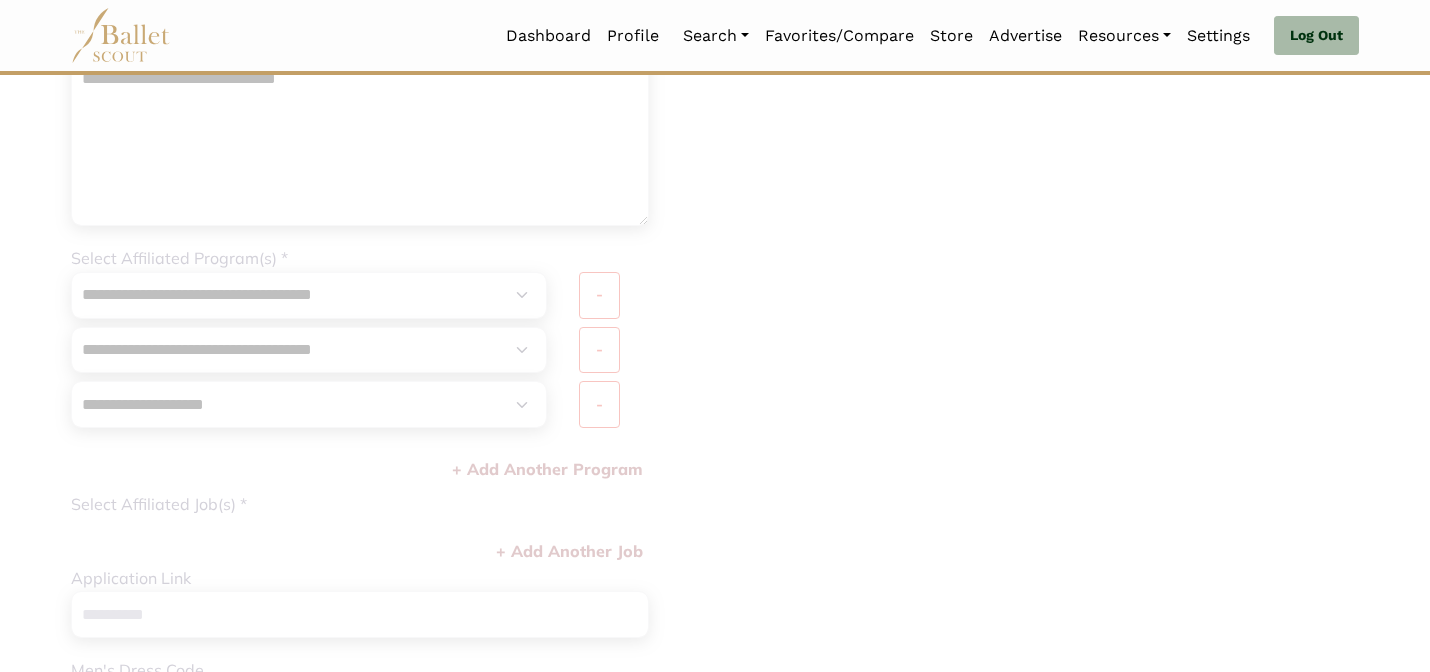 scroll, scrollTop: 62, scrollLeft: 0, axis: vertical 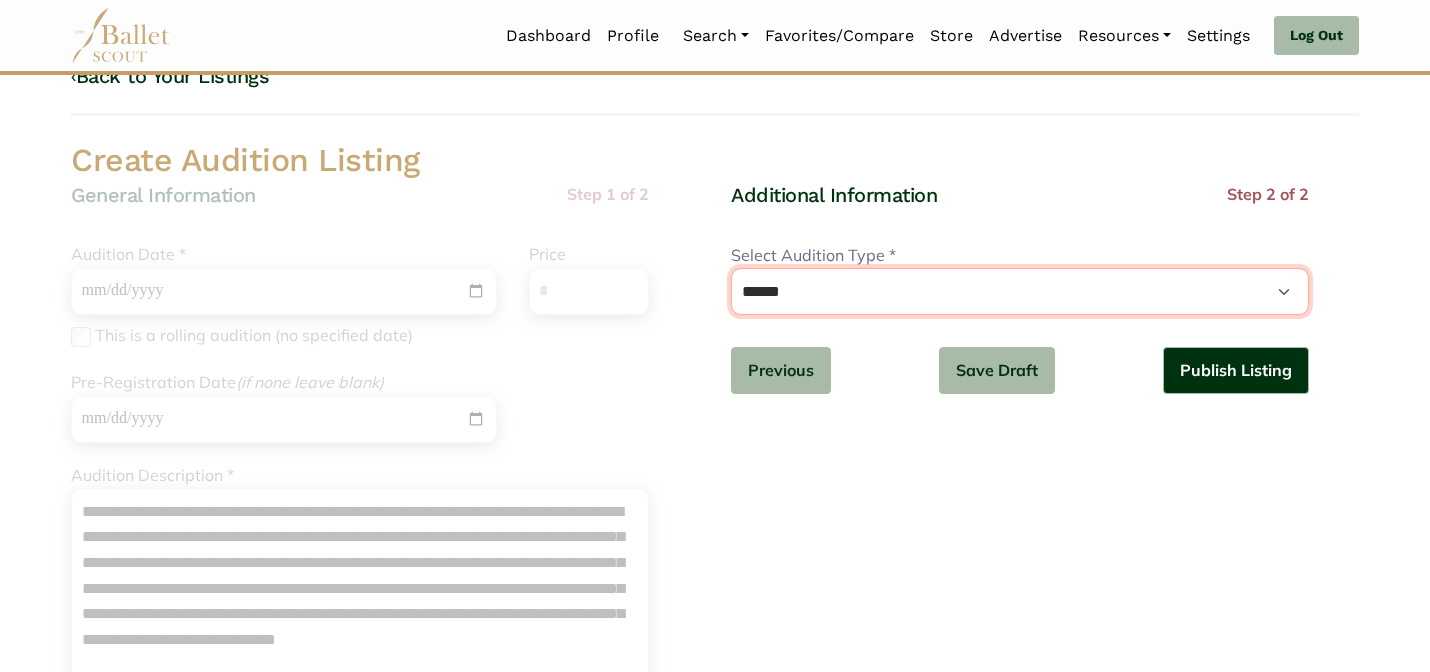 click on "**********" at bounding box center (1020, 291) 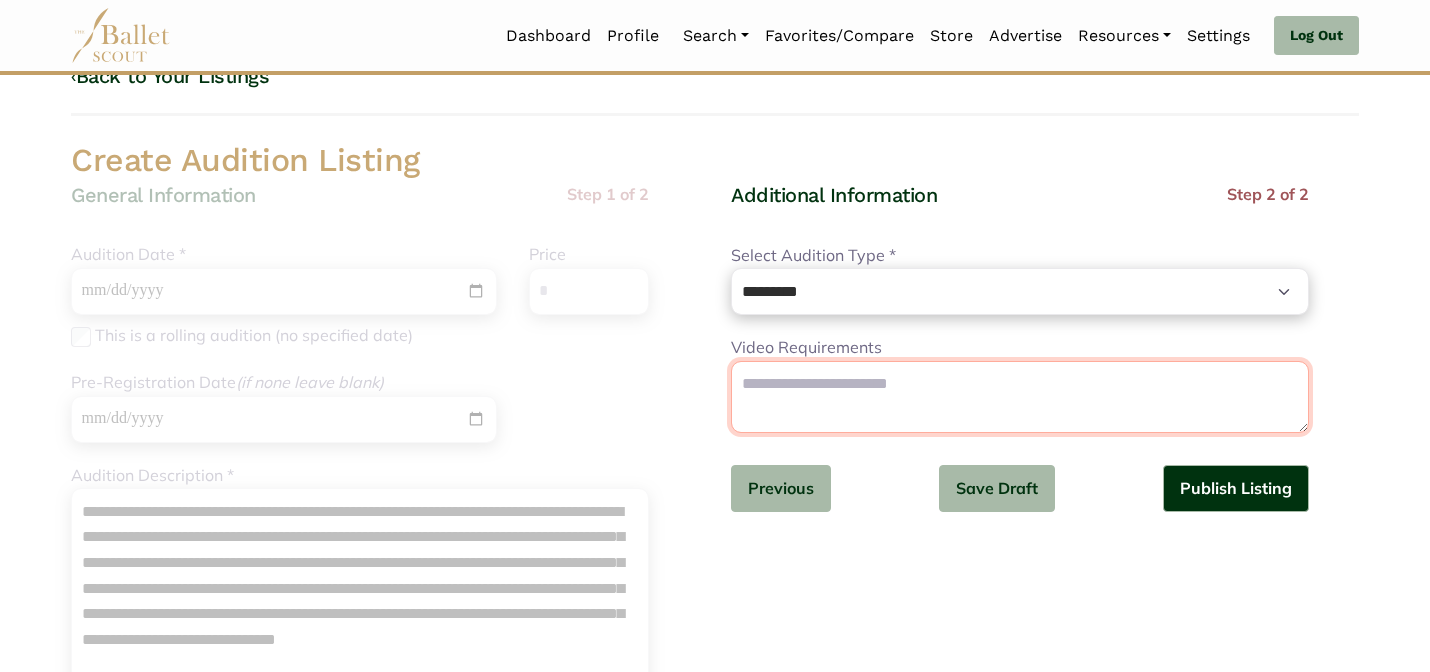 click on "Video Requirements" at bounding box center [1020, 397] 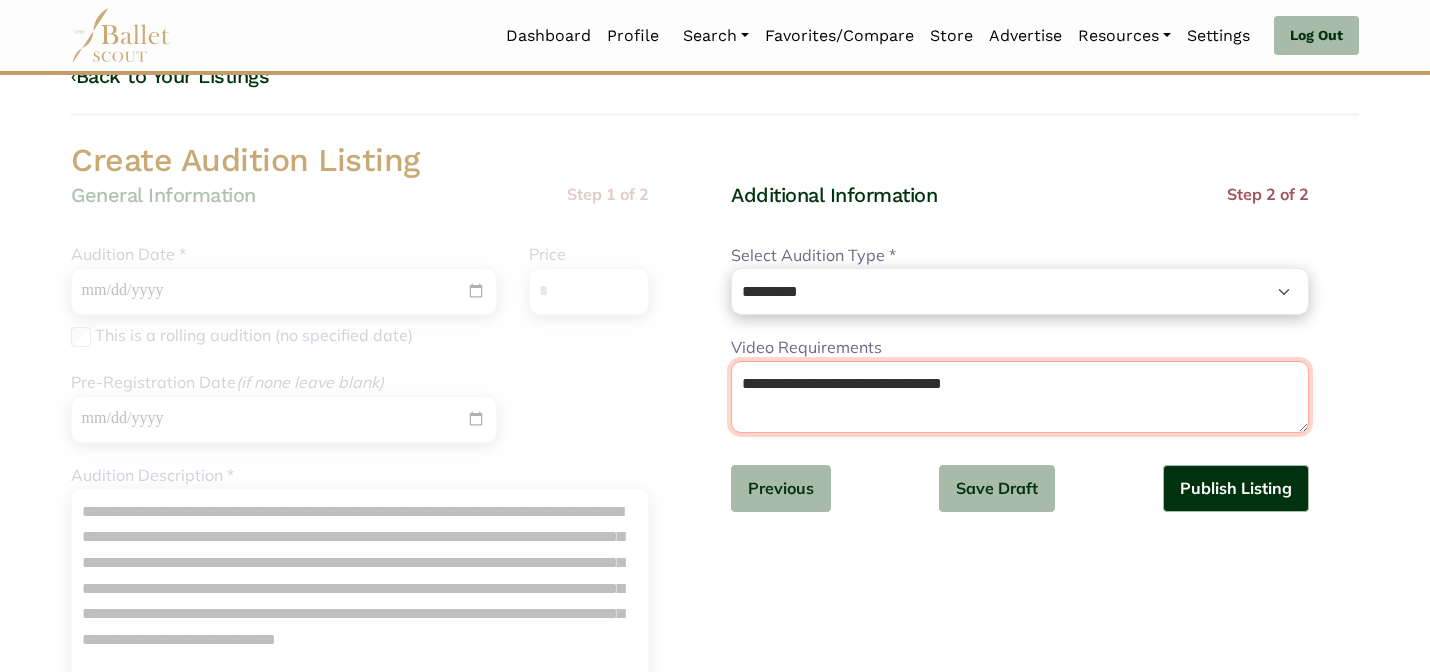 paste on "**********" 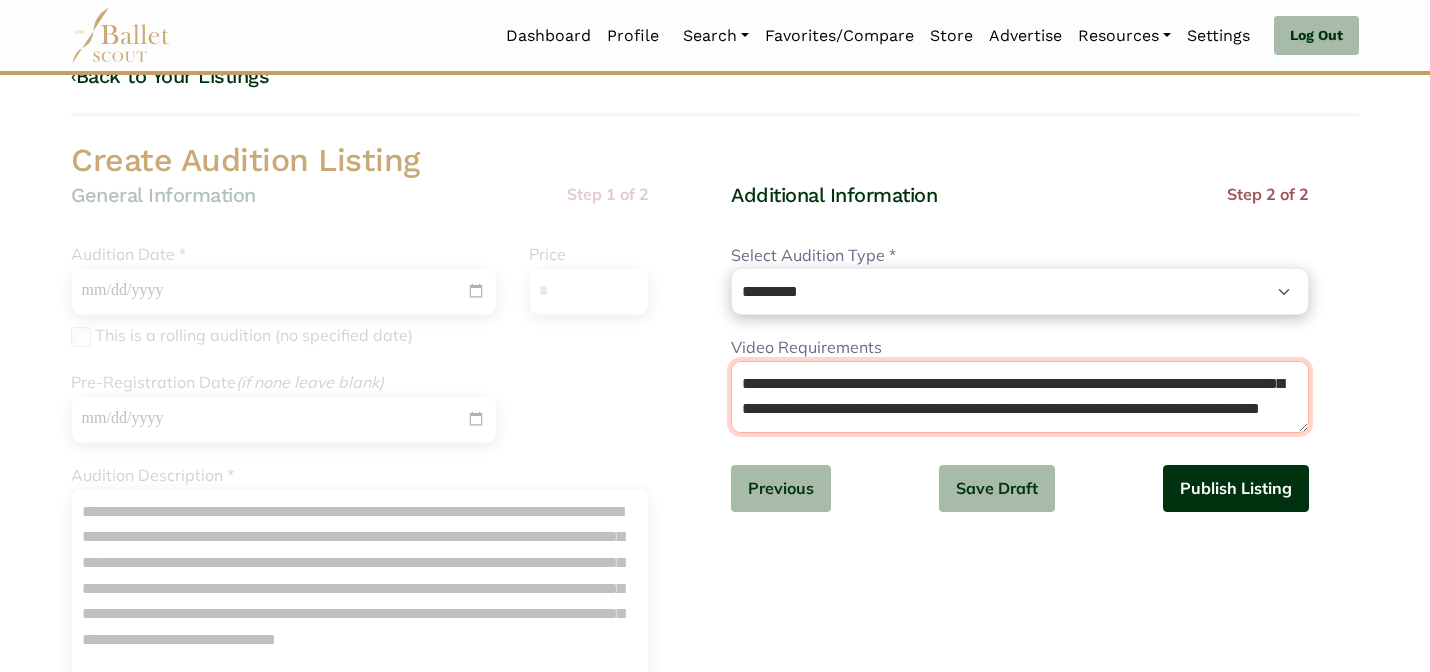 scroll, scrollTop: 640, scrollLeft: 0, axis: vertical 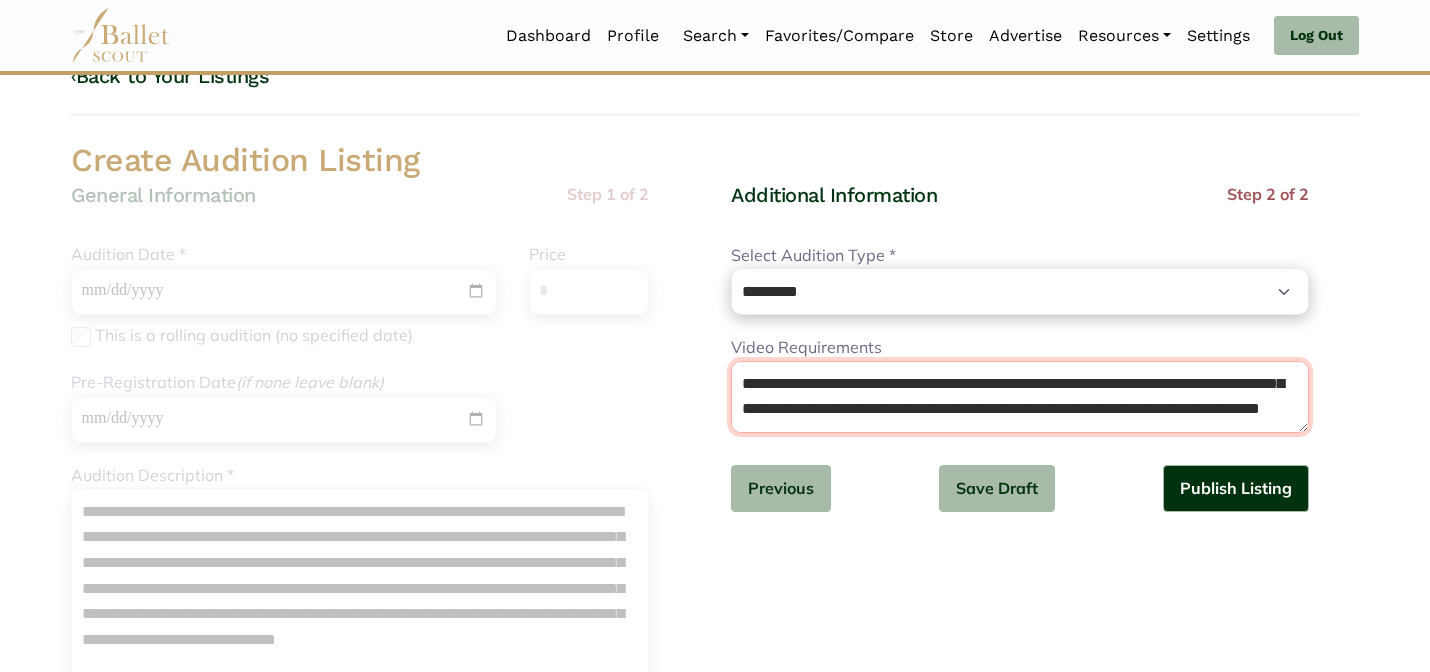 paste on "**********" 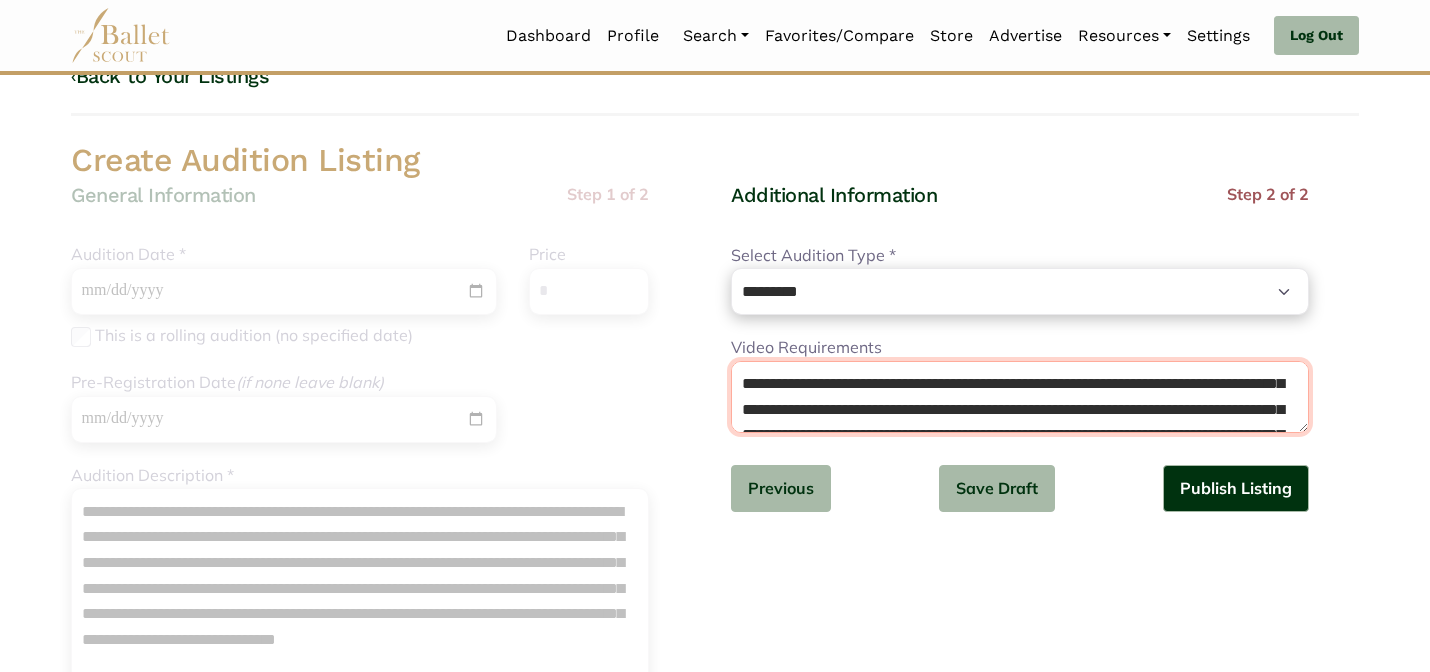 scroll, scrollTop: 934, scrollLeft: 0, axis: vertical 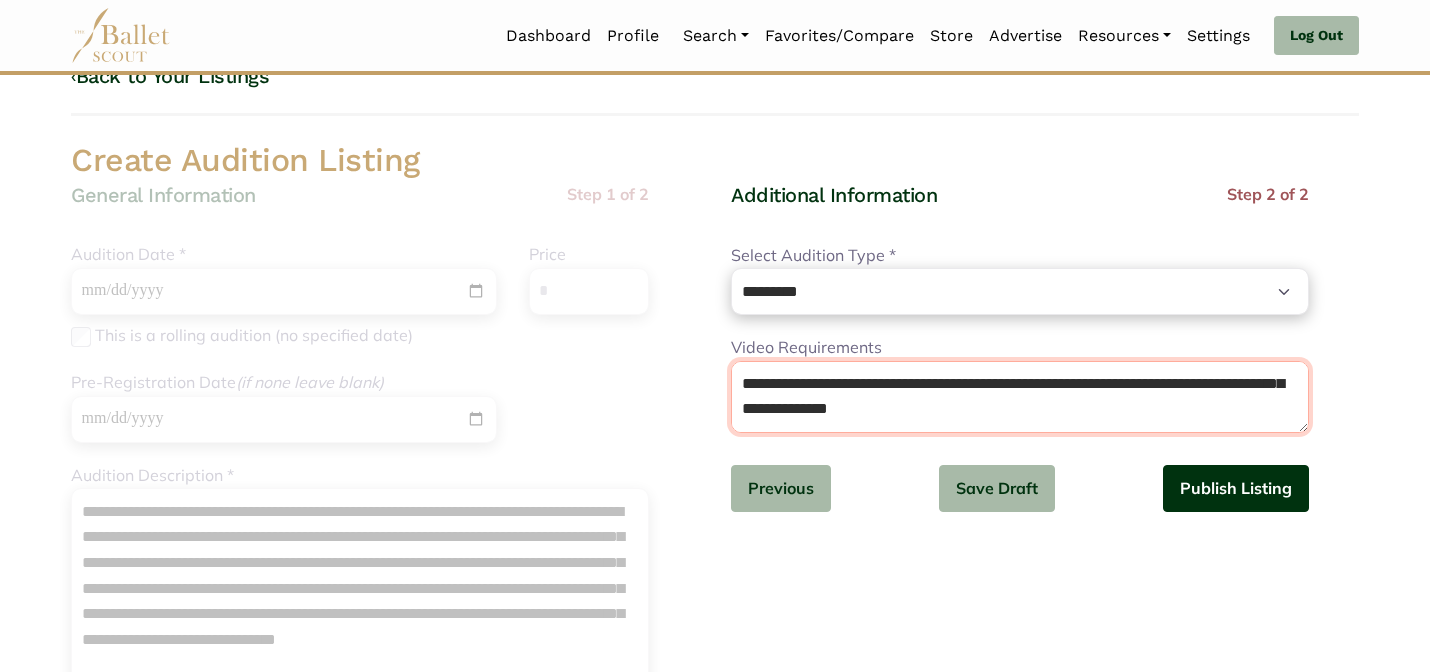 type on "**********" 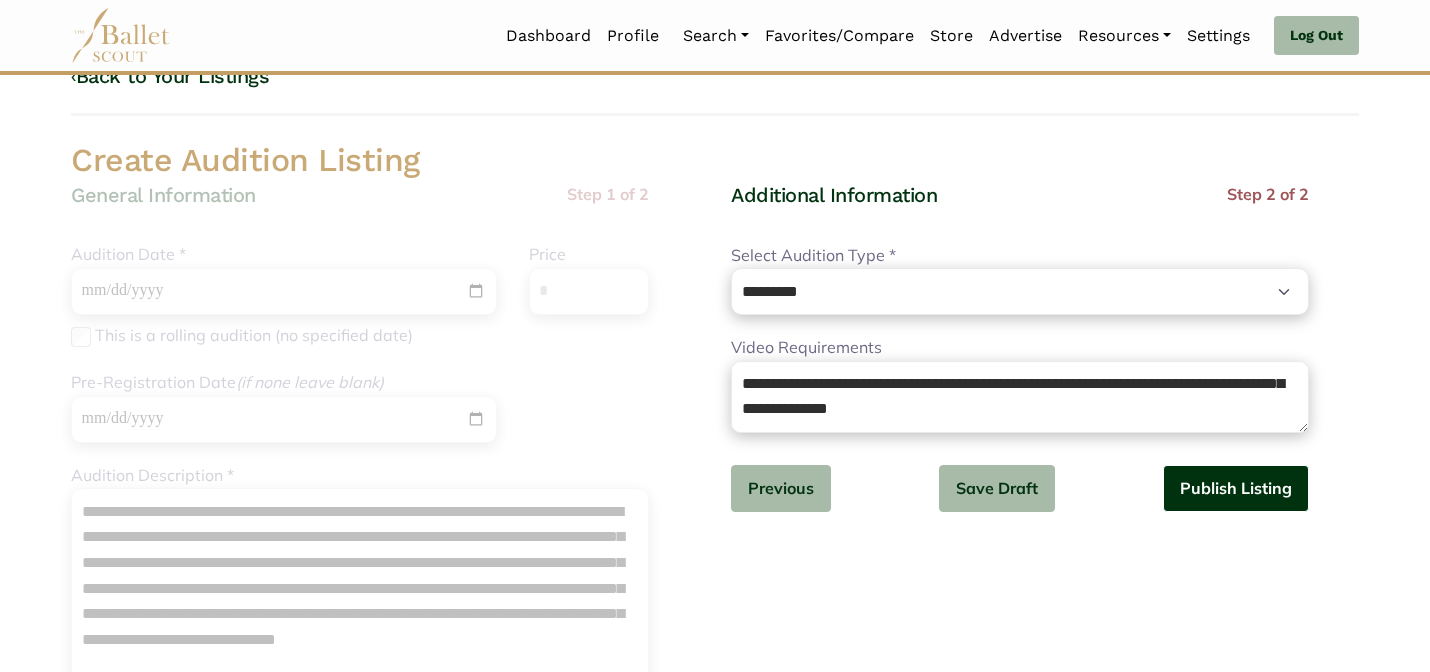 click on "Publish Listing" at bounding box center [1236, 488] 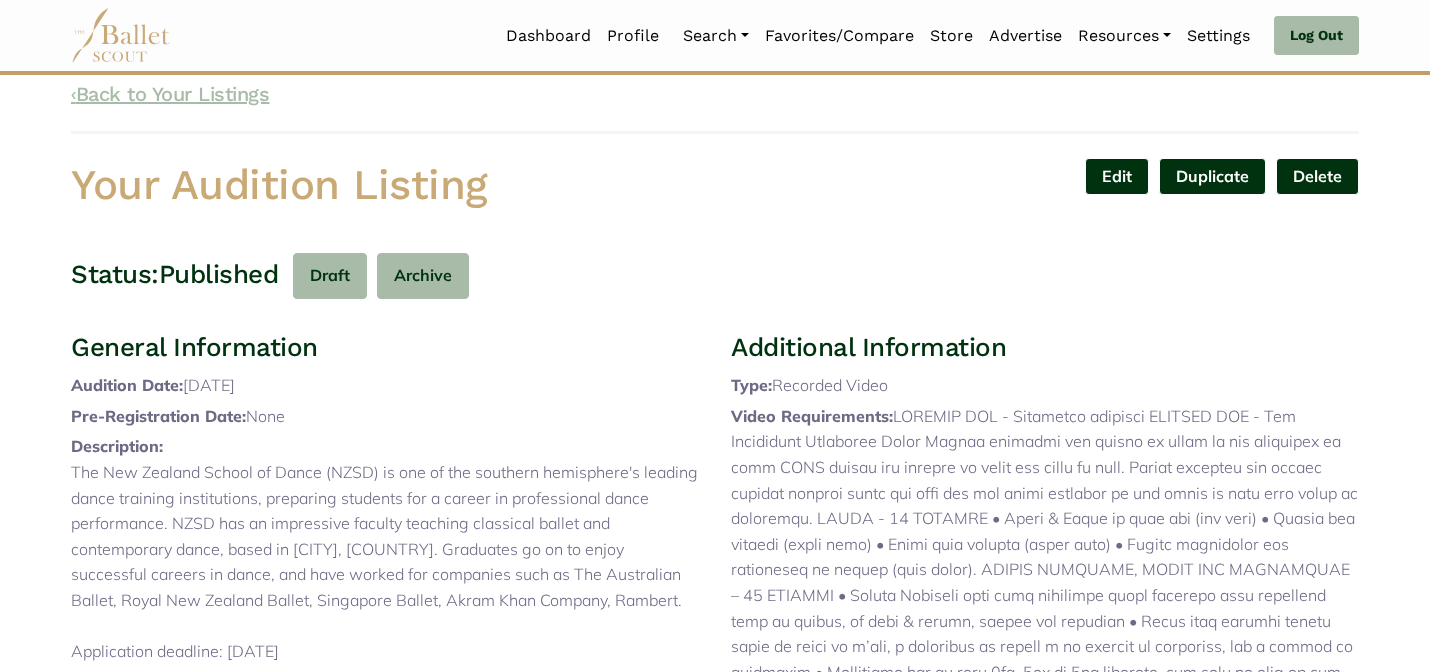 scroll, scrollTop: 0, scrollLeft: 0, axis: both 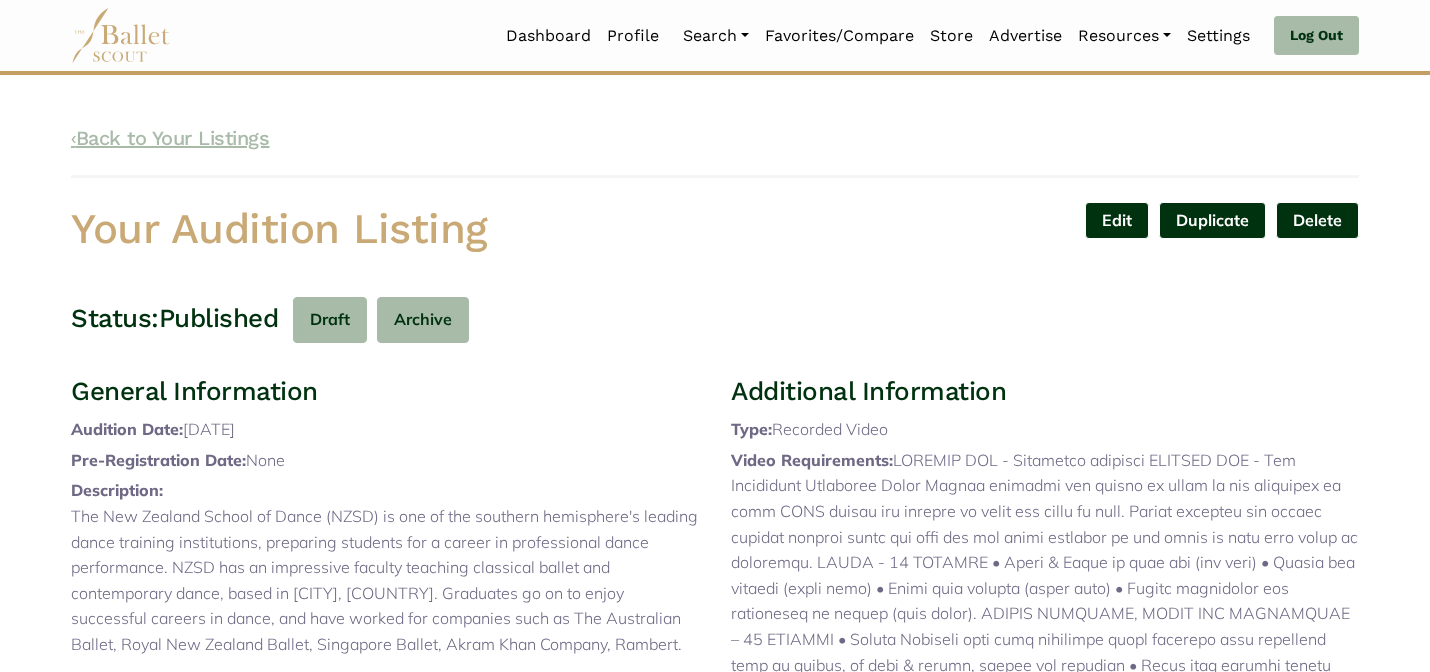 click on "‹  Back to Your Listings" at bounding box center (170, 138) 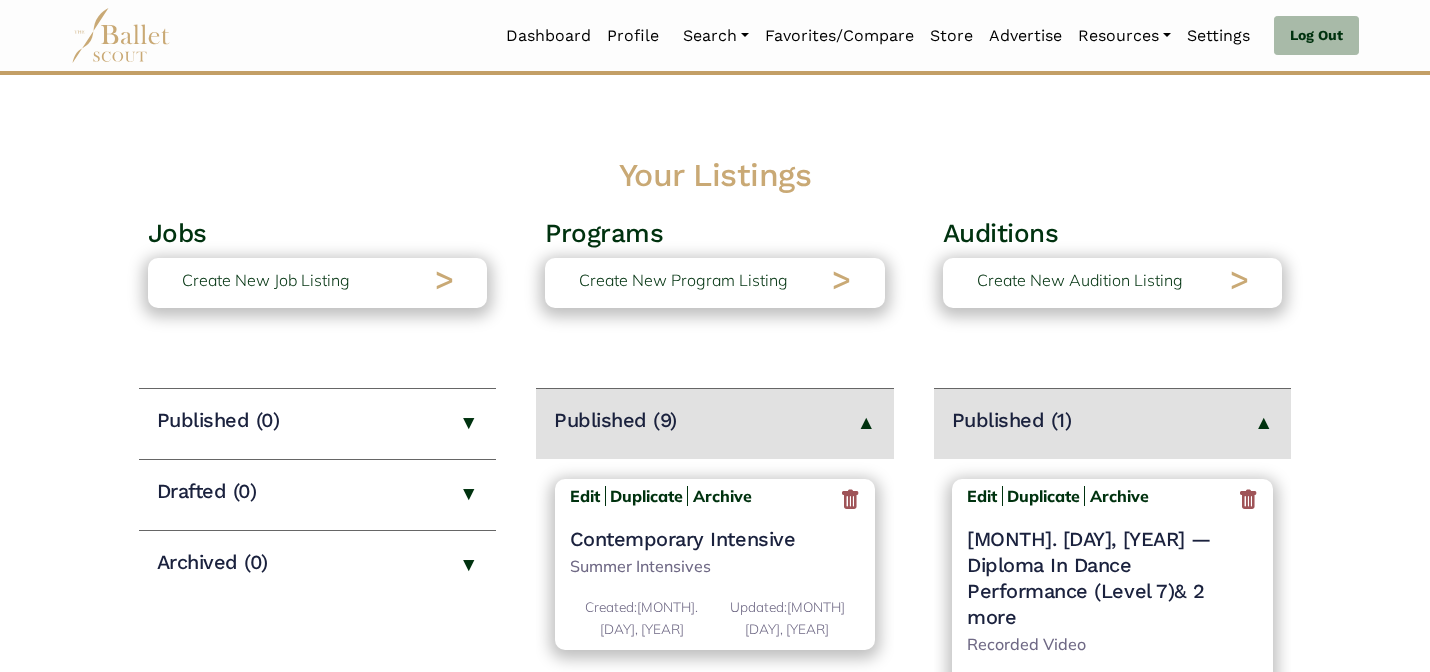 scroll, scrollTop: 0, scrollLeft: 0, axis: both 